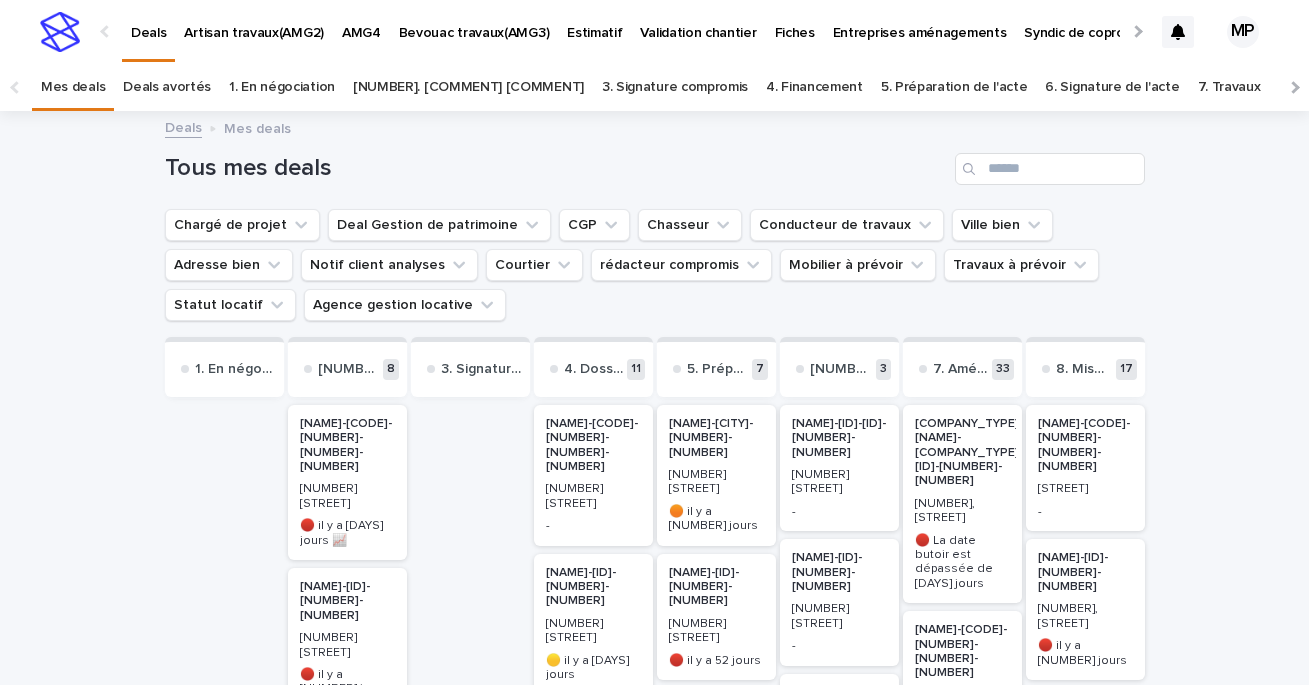 scroll, scrollTop: 0, scrollLeft: 0, axis: both 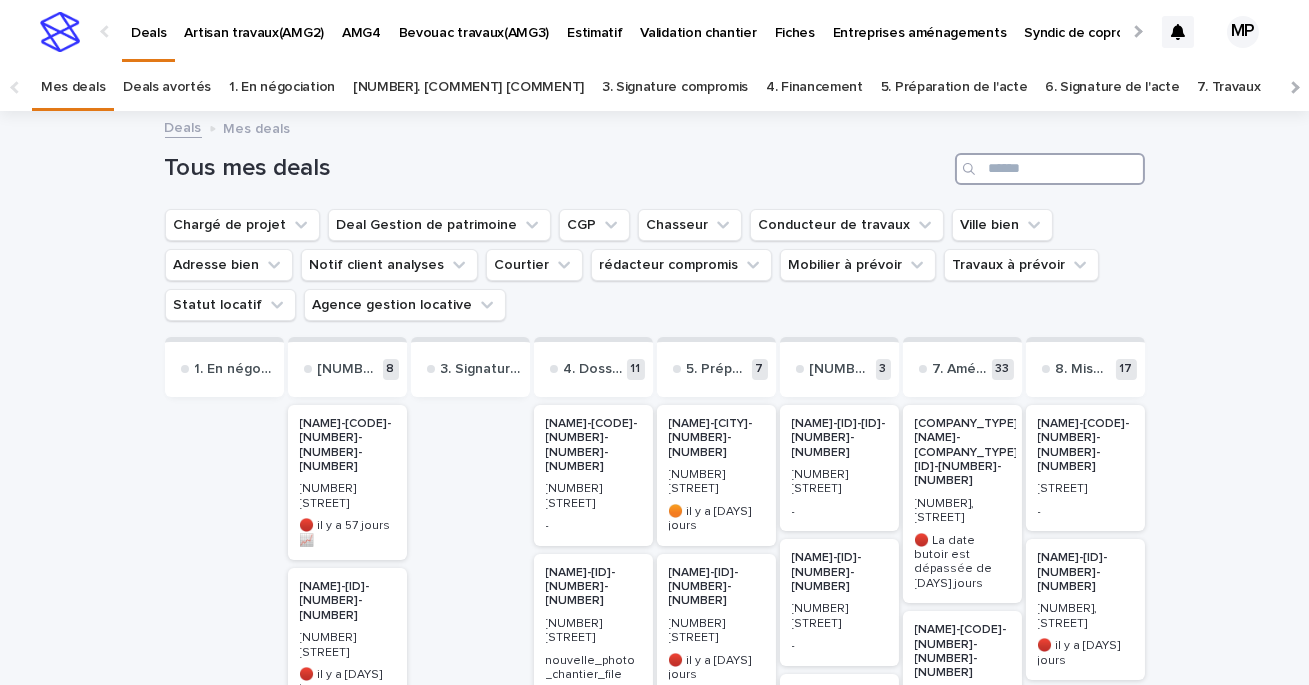 click at bounding box center (1050, 169) 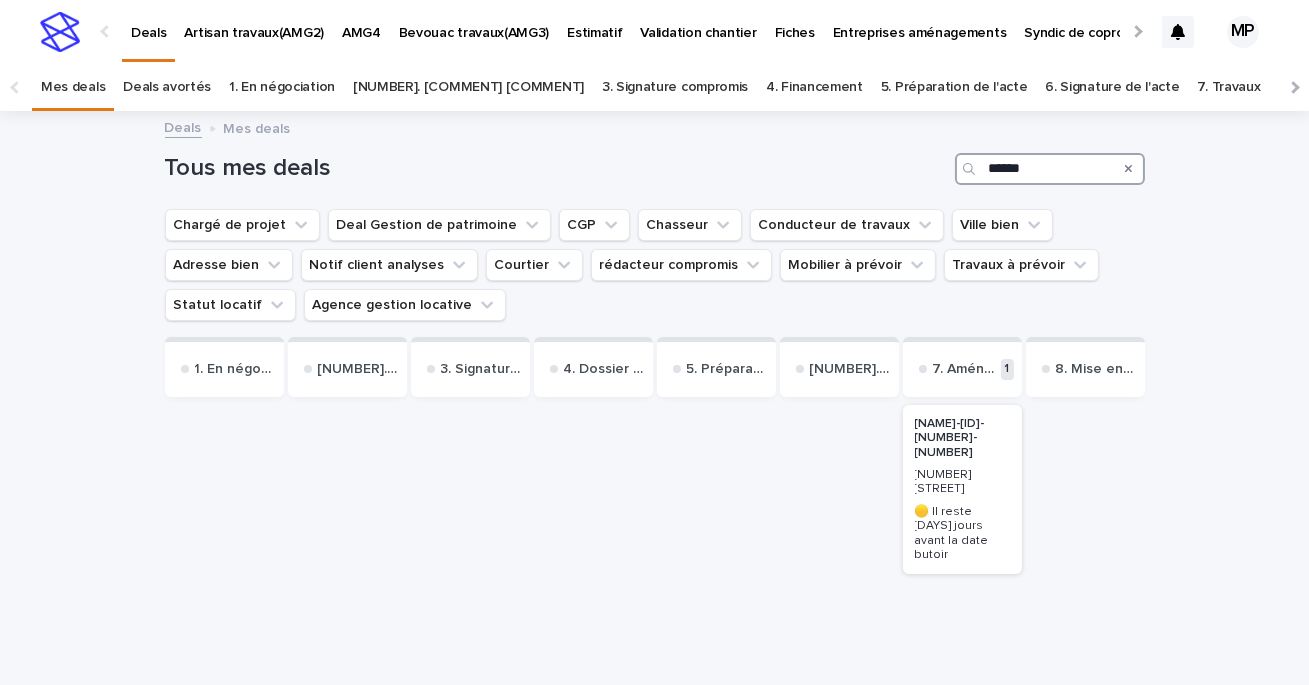type on "******" 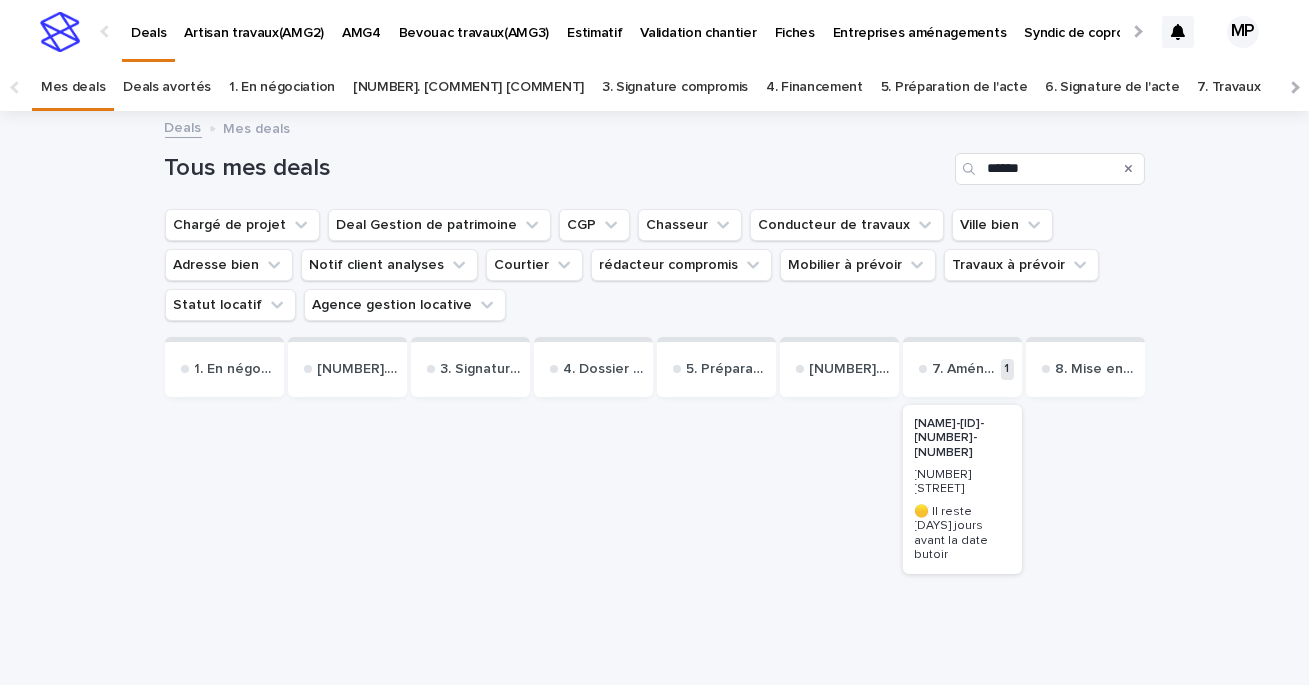 click on "[NAME]-[ID]-[NUMBER]-[NUMBER]" at bounding box center (962, 438) 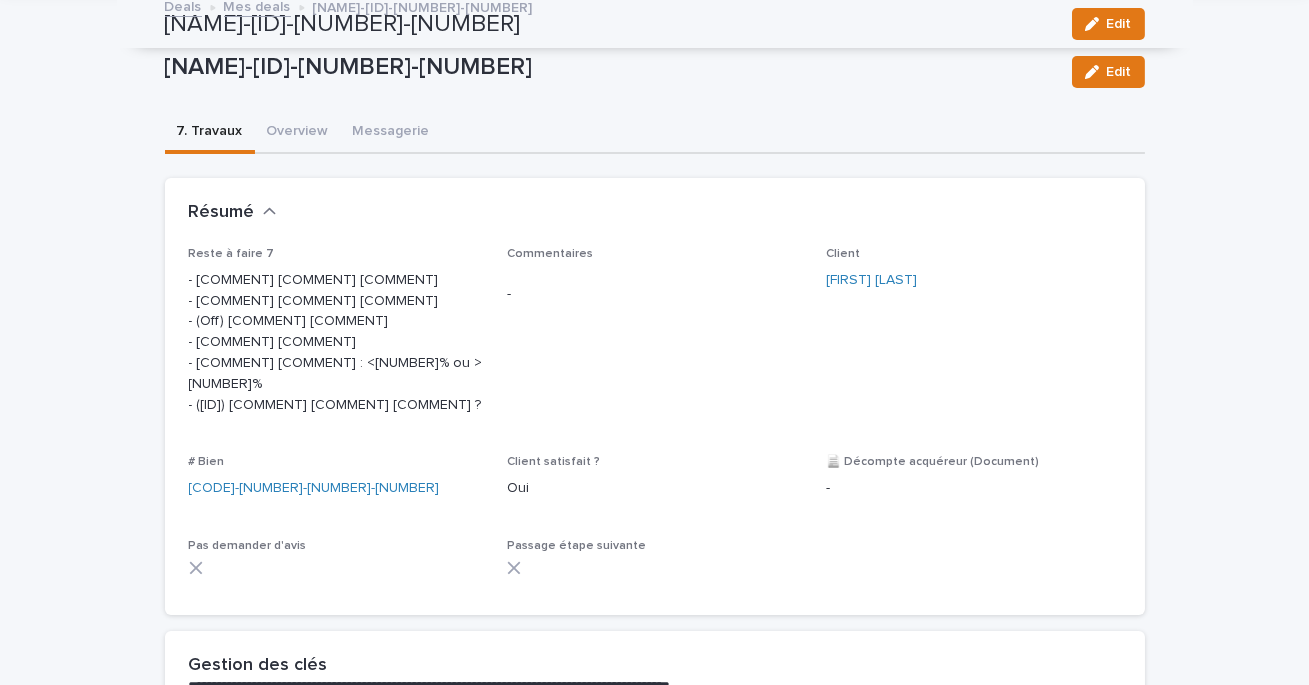 scroll, scrollTop: 0, scrollLeft: 0, axis: both 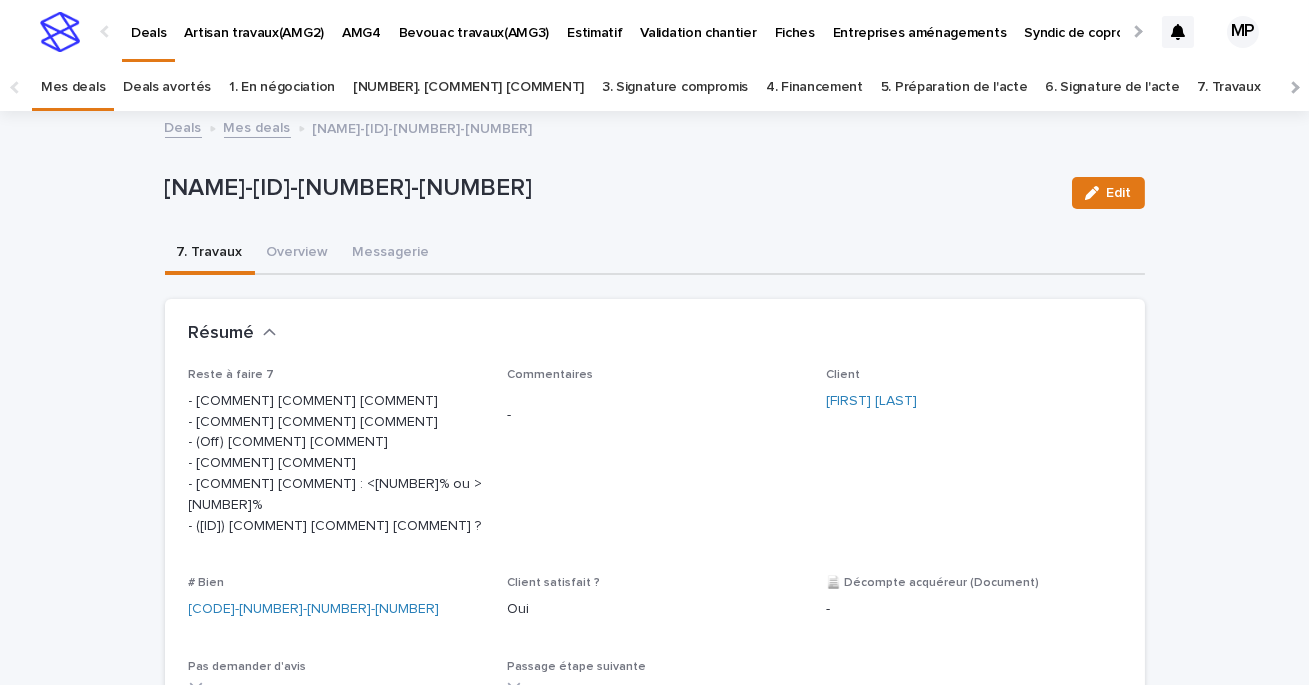 click on "Deals" at bounding box center [148, 21] 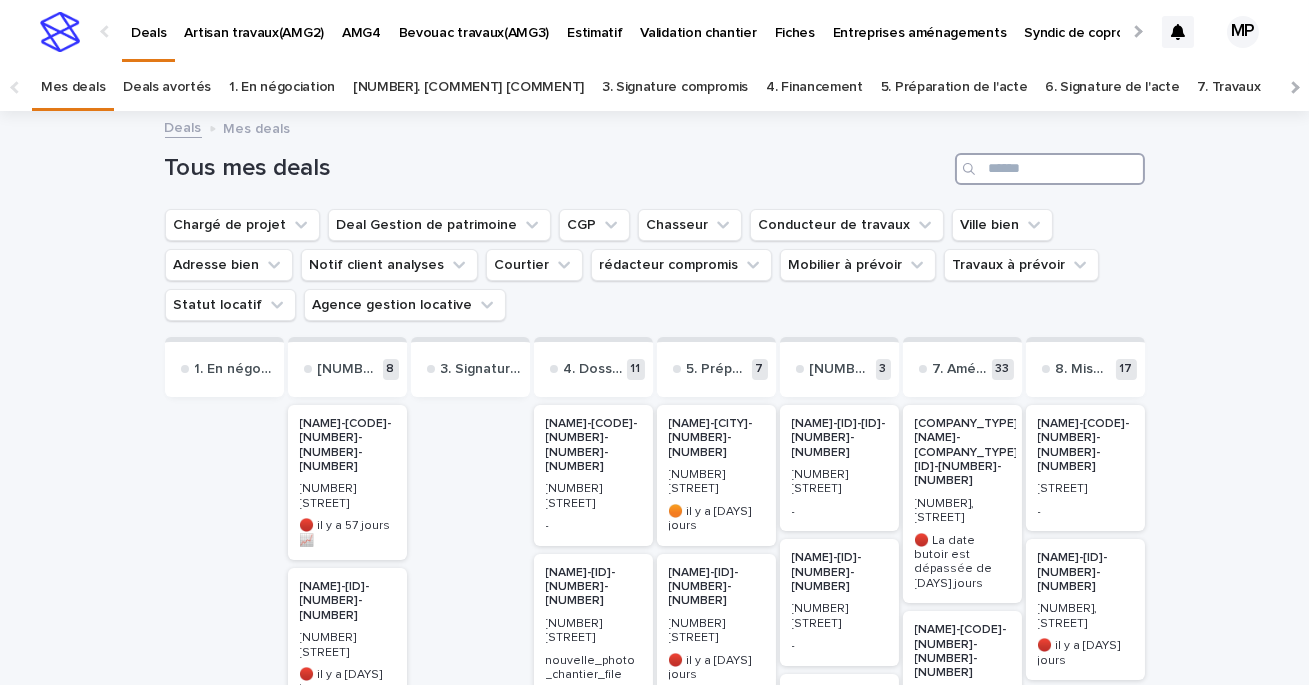 click at bounding box center [1050, 169] 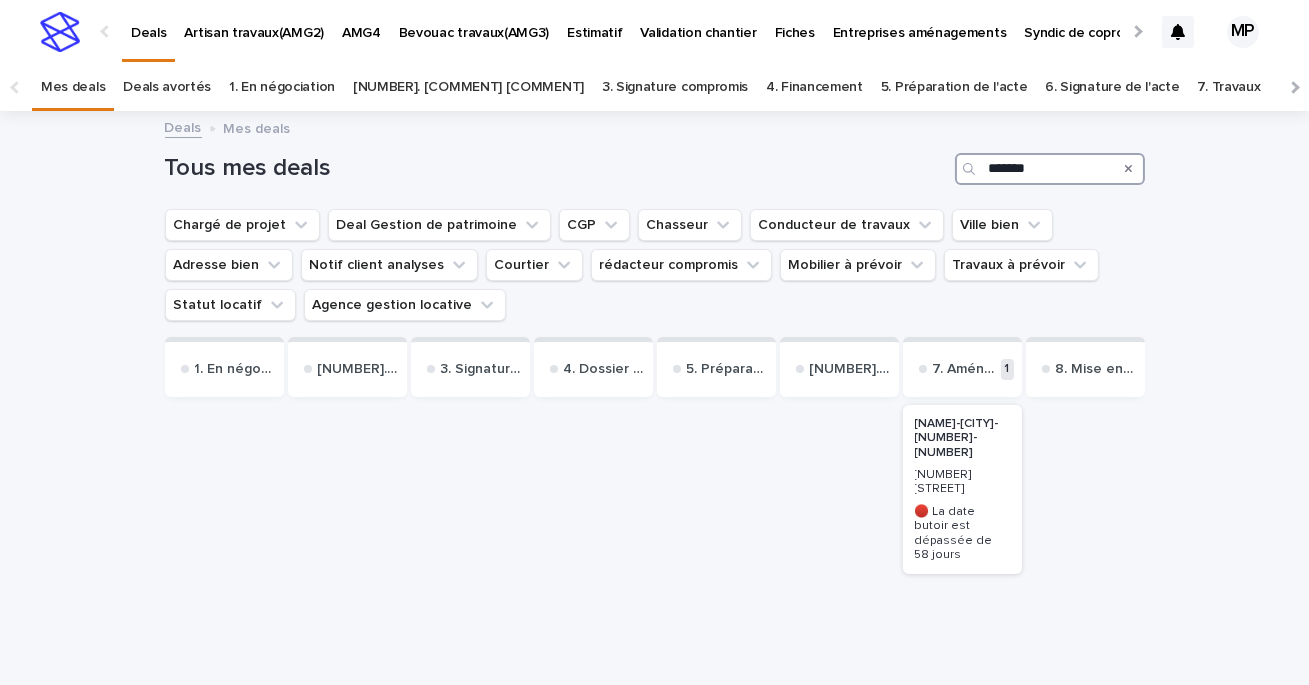 type on "*******" 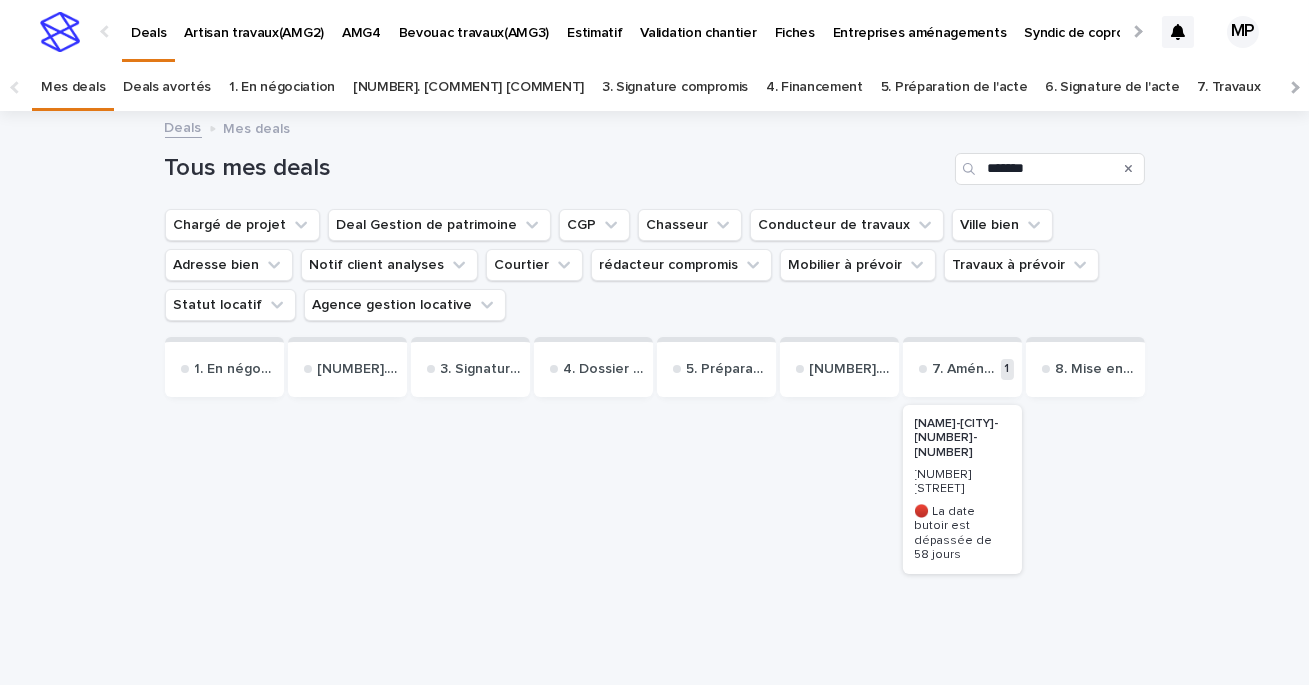 click on "[NAME]-[CITY]-[NUMBER]-[NUMBER]" at bounding box center (962, 438) 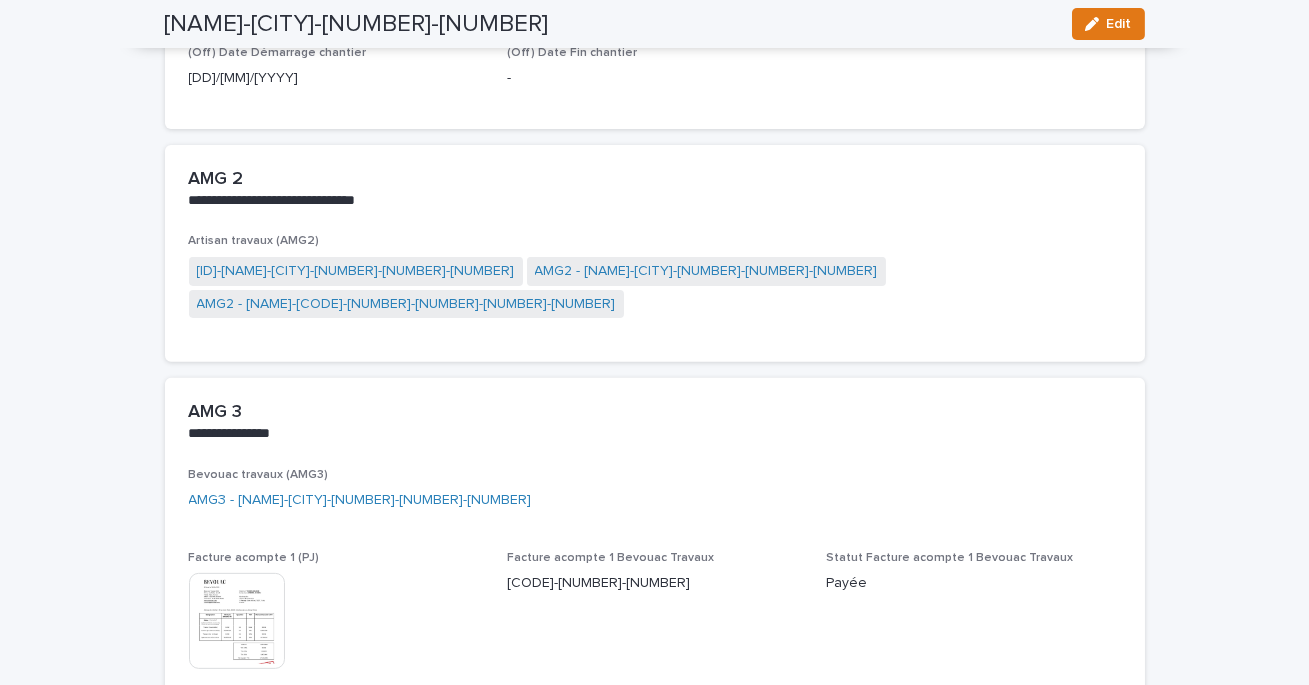 scroll, scrollTop: 1440, scrollLeft: 0, axis: vertical 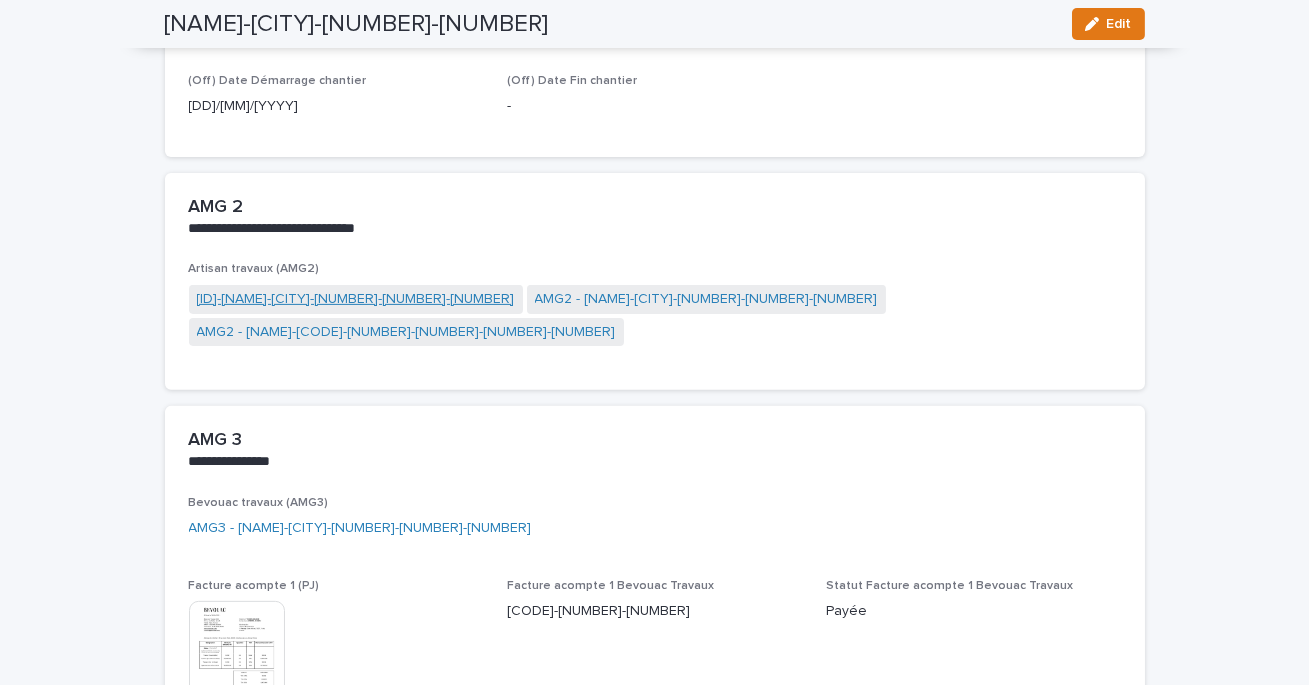 click on "[ID]-[NAME]-[CITY]-[NUMBER]-[NUMBER]-[NUMBER]" at bounding box center [356, 299] 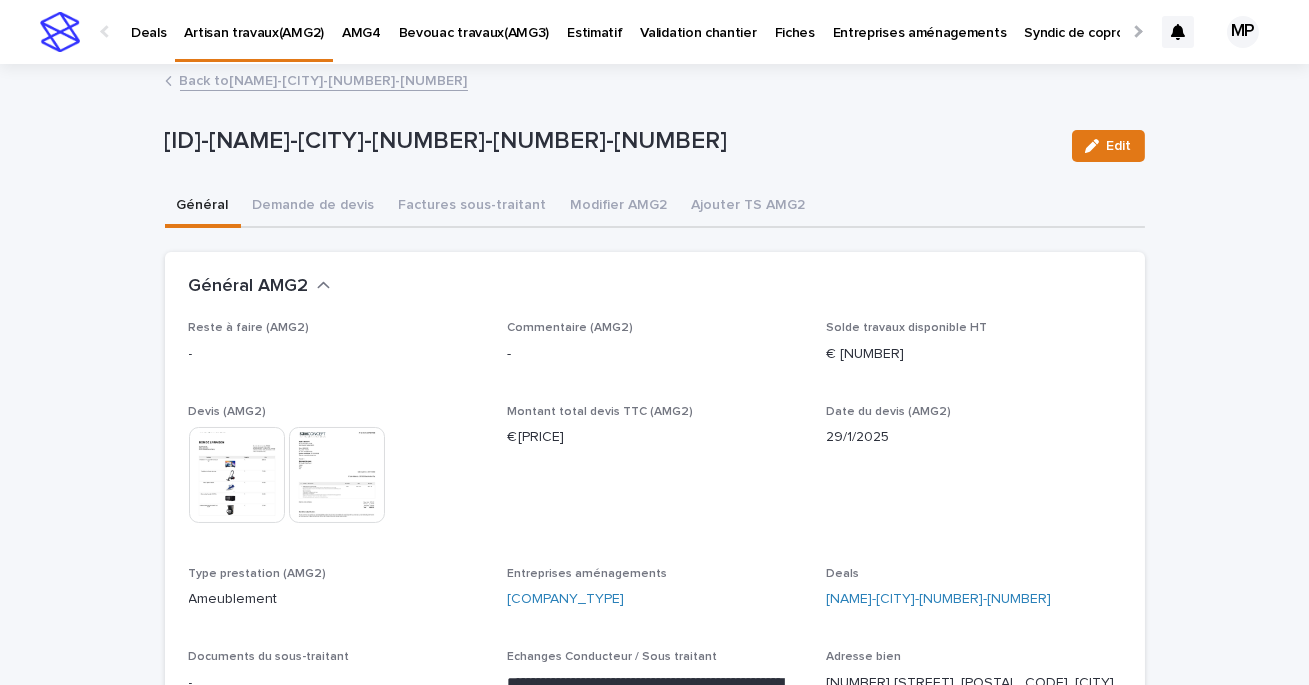 click on "Back to  [NAME]-[CITY]-[NUMBER]-[NUMBER]" at bounding box center [324, 79] 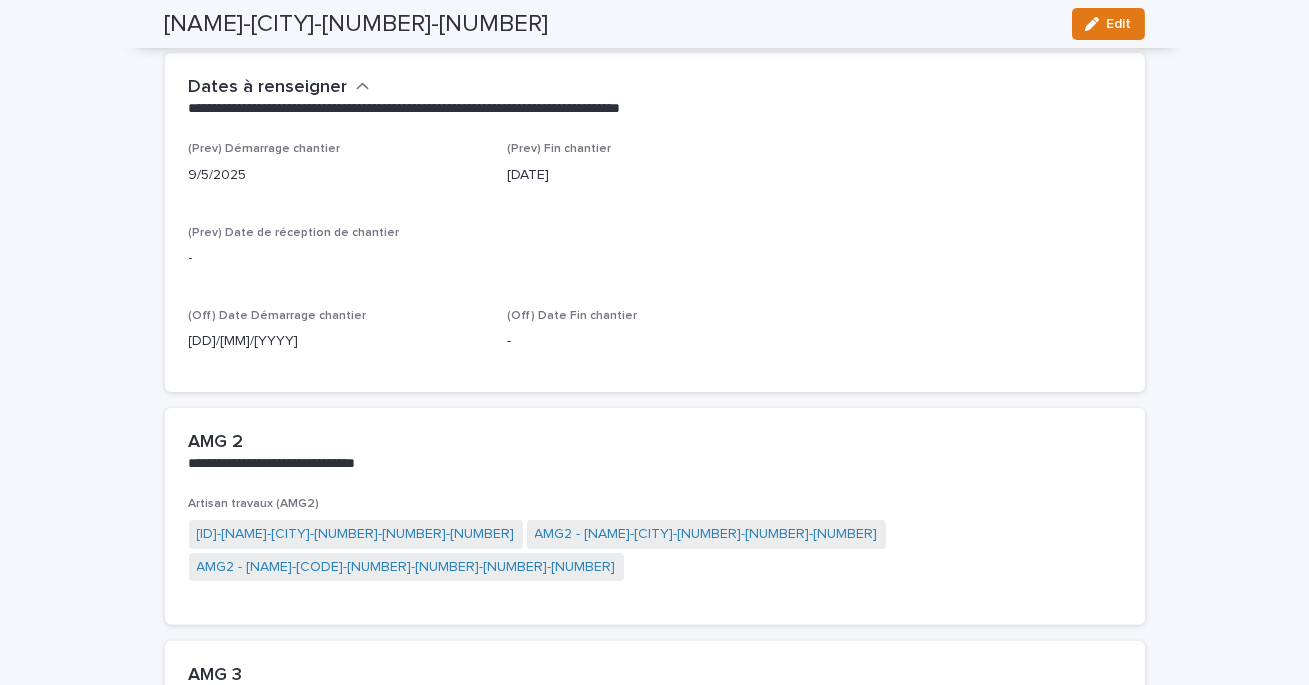 scroll, scrollTop: 1233, scrollLeft: 0, axis: vertical 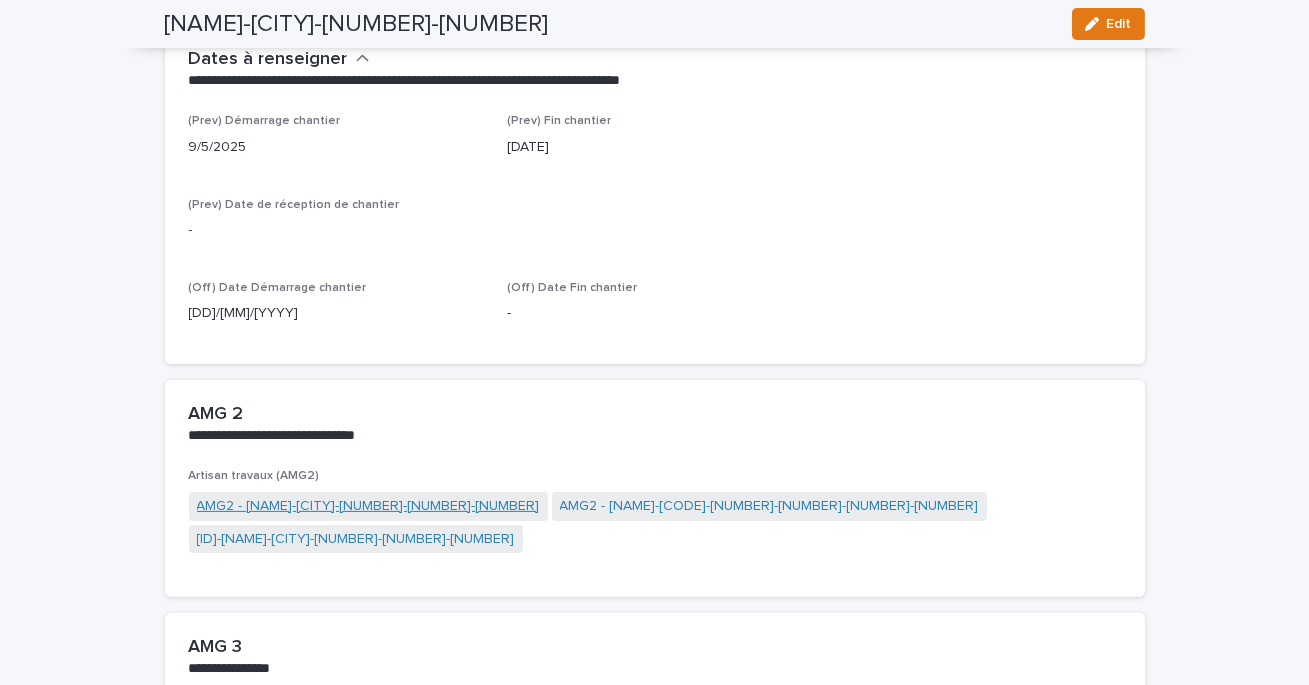 click on "AMG2 - [NAME]-[CITY]-[NUMBER]-[NUMBER]-[NUMBER]" at bounding box center [368, 506] 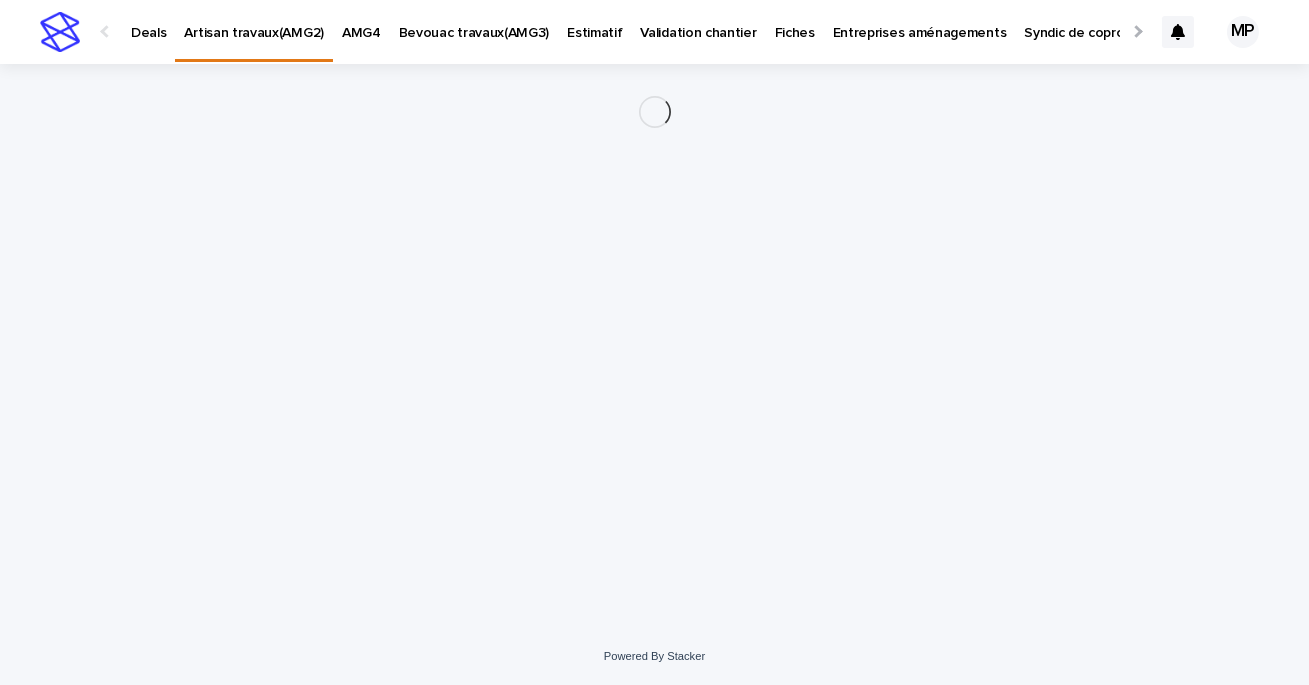 scroll, scrollTop: 0, scrollLeft: 0, axis: both 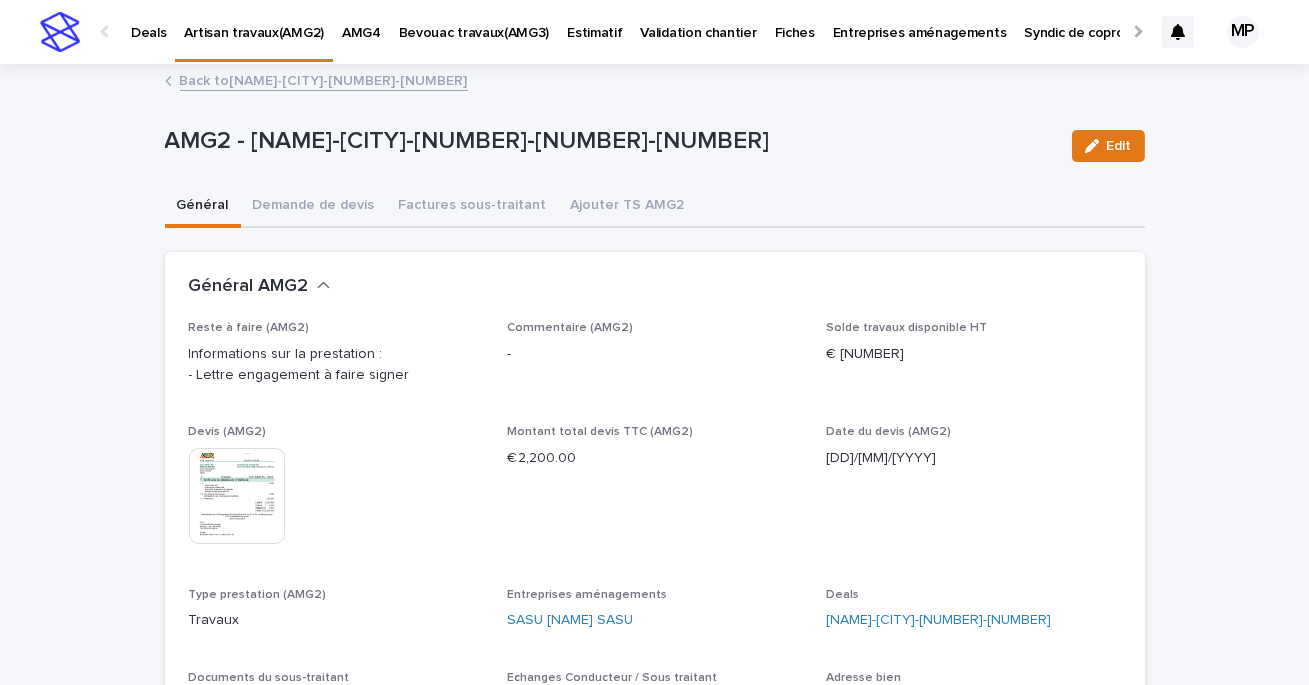 click on "Back to  [NAME]-[CITY]-[NUMBER]-[NUMBER]" at bounding box center (324, 79) 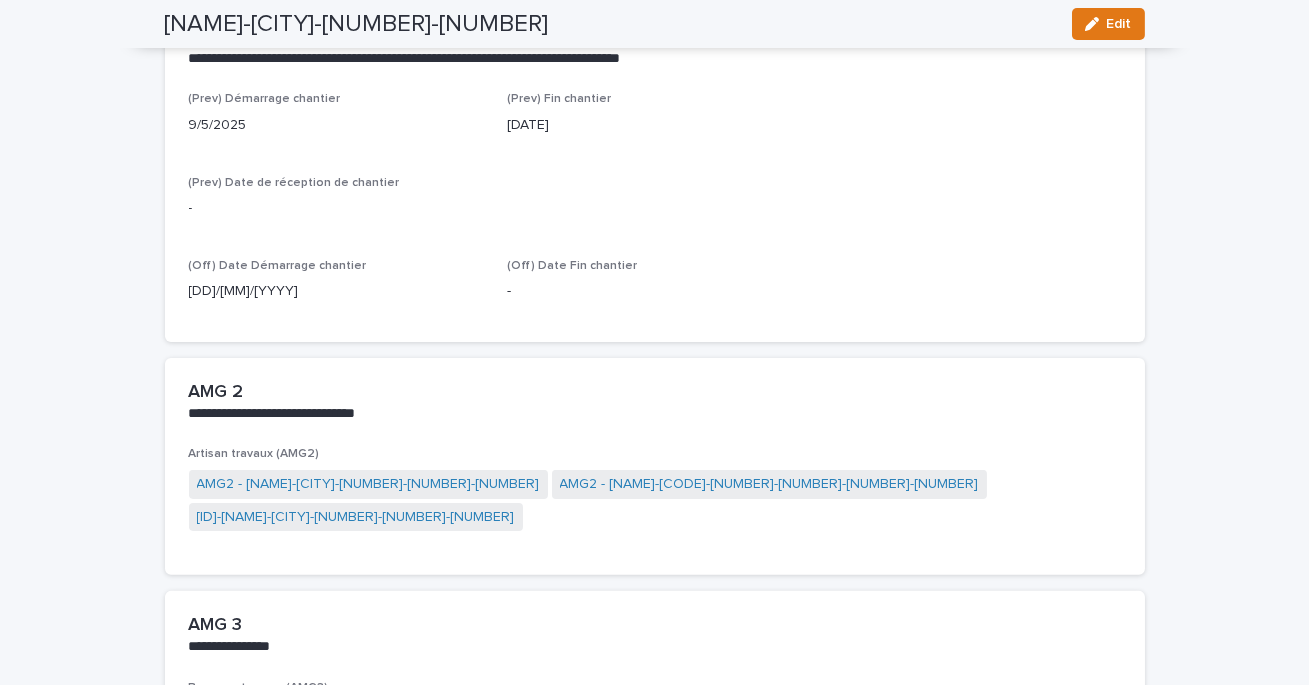 scroll, scrollTop: 1261, scrollLeft: 0, axis: vertical 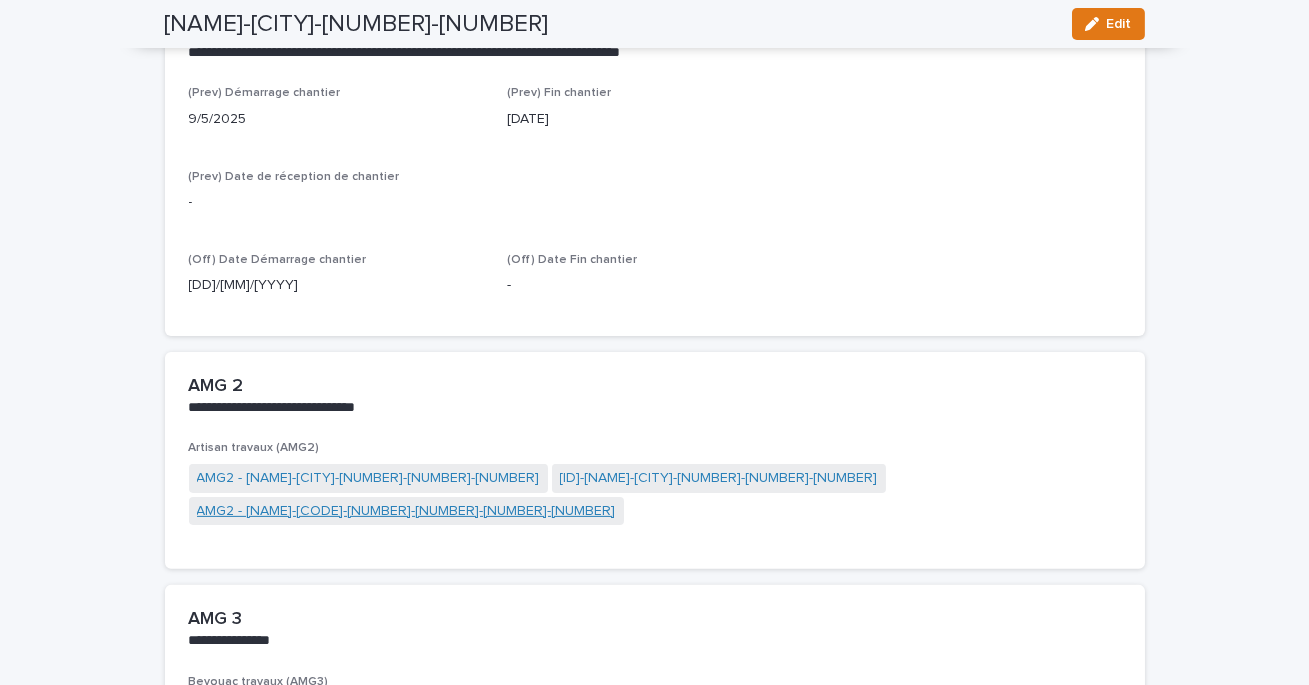 click on "AMG2 - [NAME]-[CODE]-[NUMBER]-[NUMBER]-[NUMBER]-[NUMBER]" at bounding box center (406, 511) 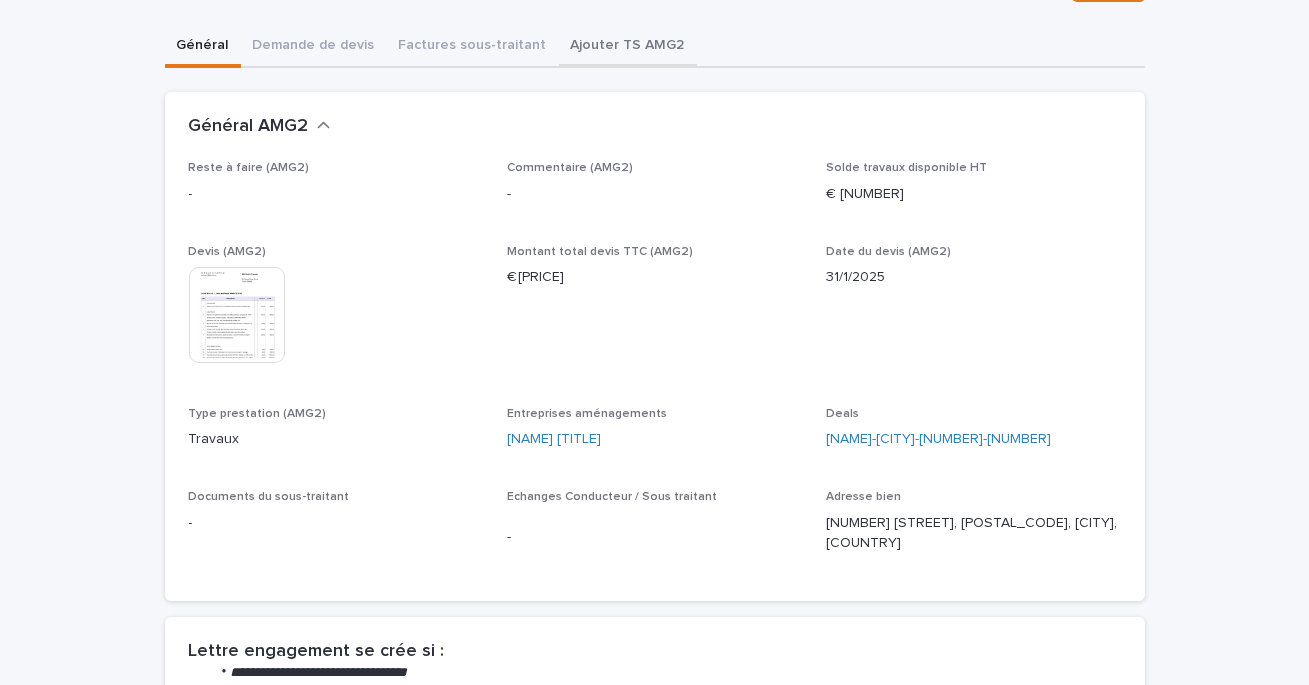 scroll, scrollTop: 163, scrollLeft: 0, axis: vertical 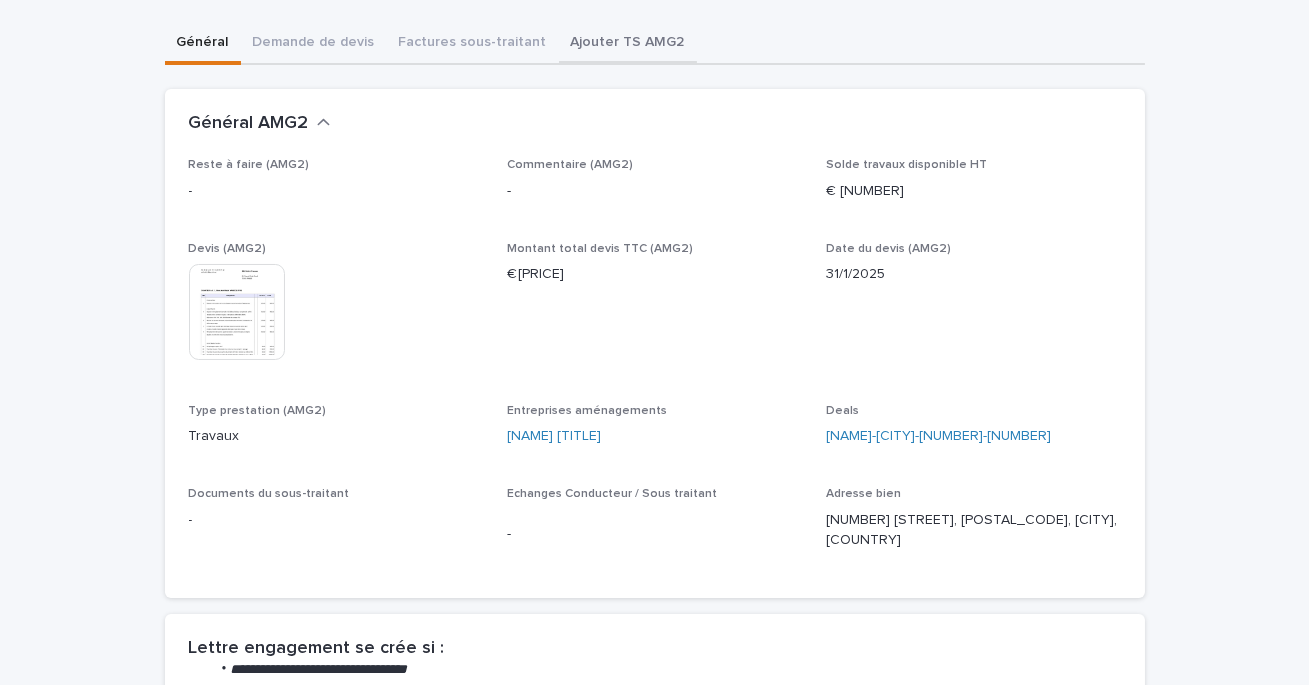 click on "Deals Artisan travaux(AMG2) AMG4 Bevouac travaux(AMG3) Estimatif Validation chantier Fiches Entreprises aménagements Syndic de copropriété Gestion clés Avancement Travaux MP Back to [NAME]-[CITY]-[NUMBER]-[NUMBER] Loading... Saving… Loading... Saving… AMG2 - [NAME]-[CITY]-[NUMBER]-[NUMBER]-[NUMBER] Edit AMG2 - [NAME]-[CITY]-[NUMBER]-[NUMBER]-[NUMBER] Edit Sorry, there was an error saving your record. Please try again. Please fill out the required fields below. Général Demande de devis Factures sous-traitant Ajouter TS AMG2 Loading... Saving… Loading... Saving… Loading... Saving… Général AMG2 Reste à faire (AMG2) - [COMMENT] (AMG2) - Solde travaux disponible HT € [NUMBER] Devis (AMG2) This file cannot be opened Download File Montant total devis TTC (AMG2) € [NUMBER] Date du devis (AMG2) [DATE] Type prestation (AMG2) Travaux Entreprises aménagements [FIRST] [LAST] Auto-entrepreneur   Deals [NAME]-[CITY]-[NUMBER]-[NUMBER]   Documents du sous-traitant - Echanges Conducteur / Sous traitant  - [COMMENT] [COMMENT]" at bounding box center (654, 621) 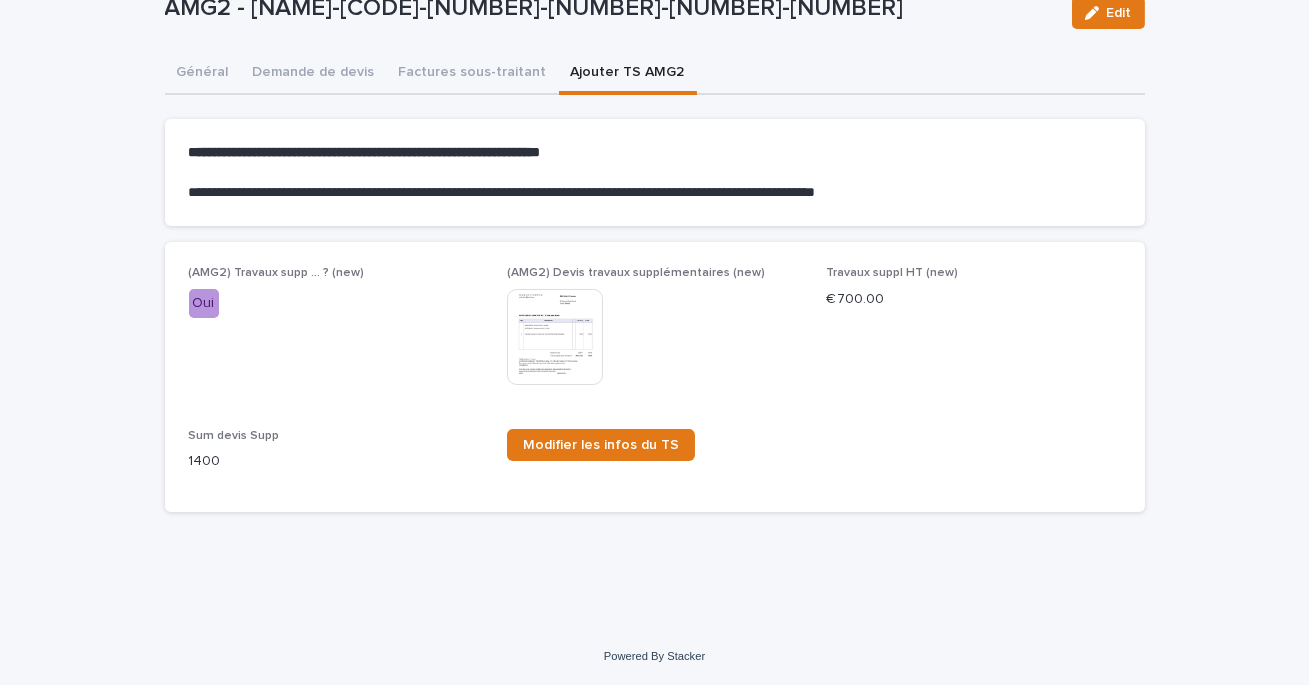 scroll, scrollTop: 0, scrollLeft: 0, axis: both 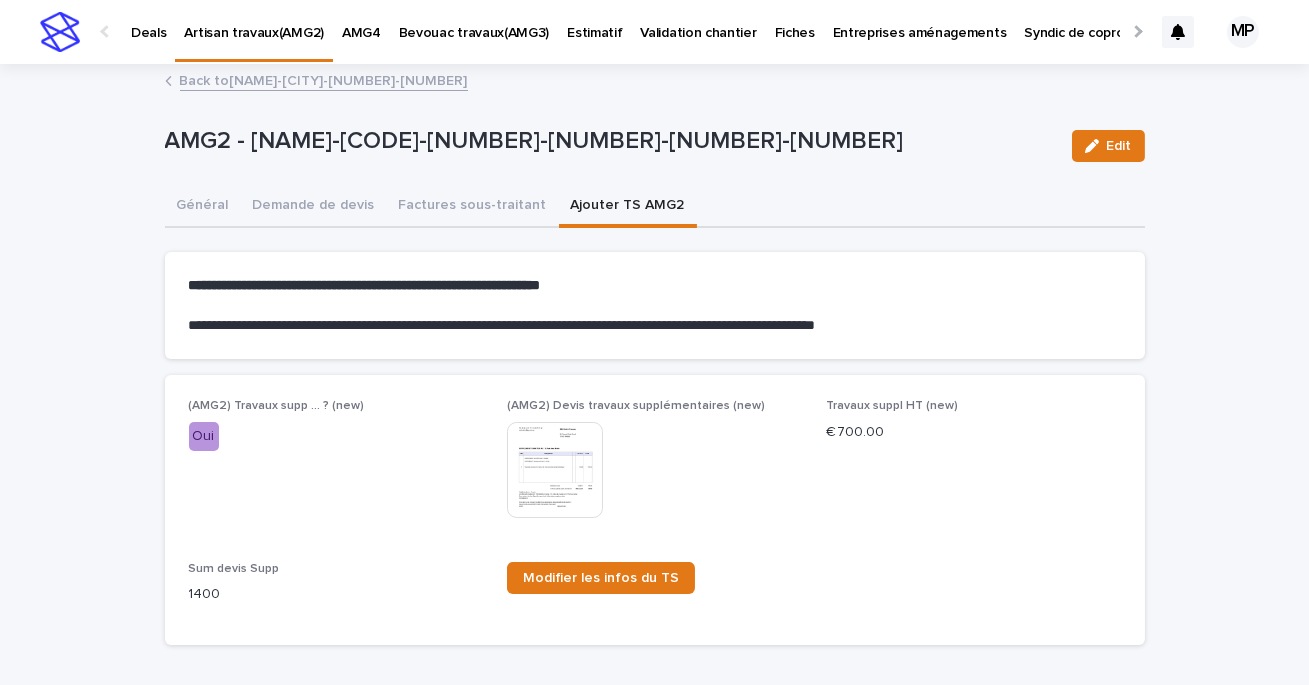 click at bounding box center [555, 470] 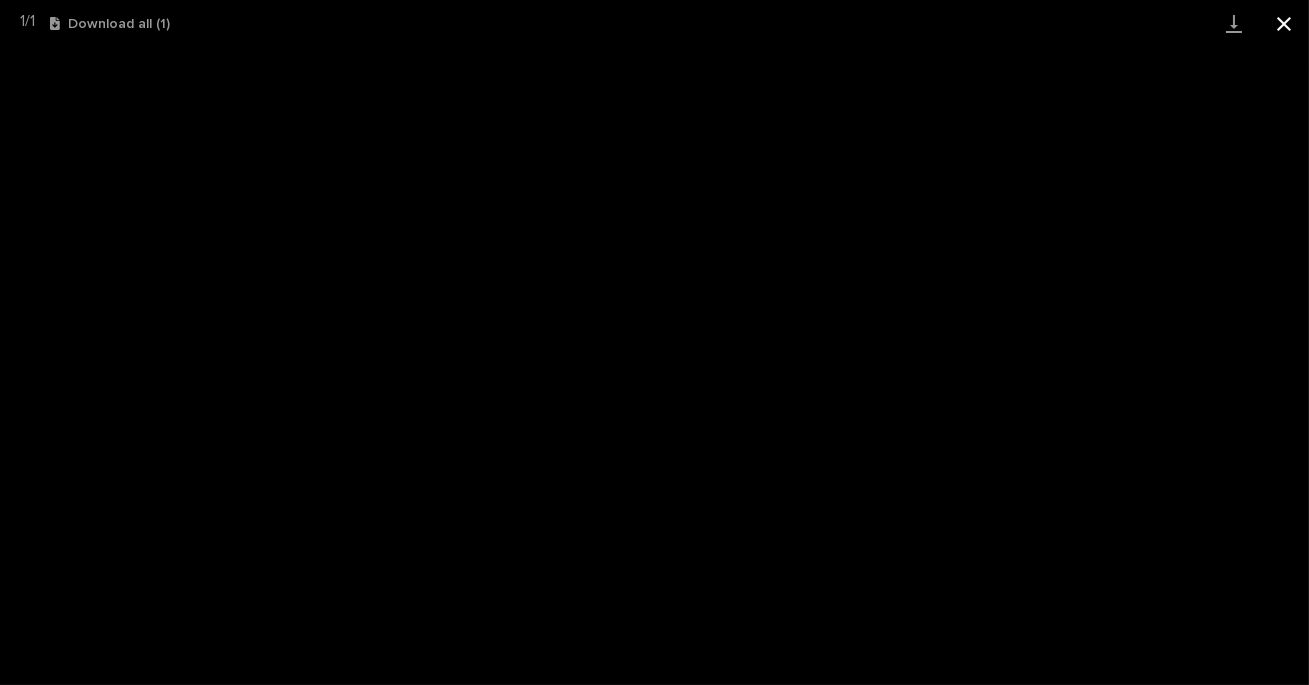 click at bounding box center (1284, 23) 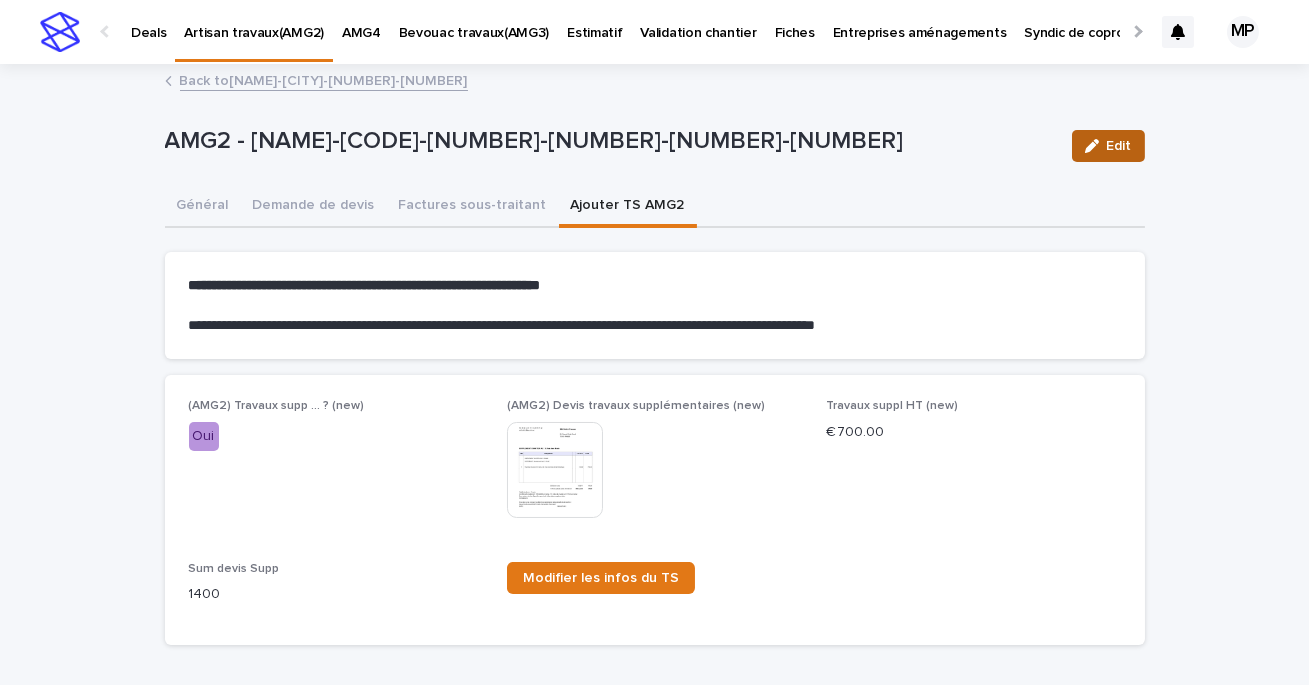 click at bounding box center [1096, 146] 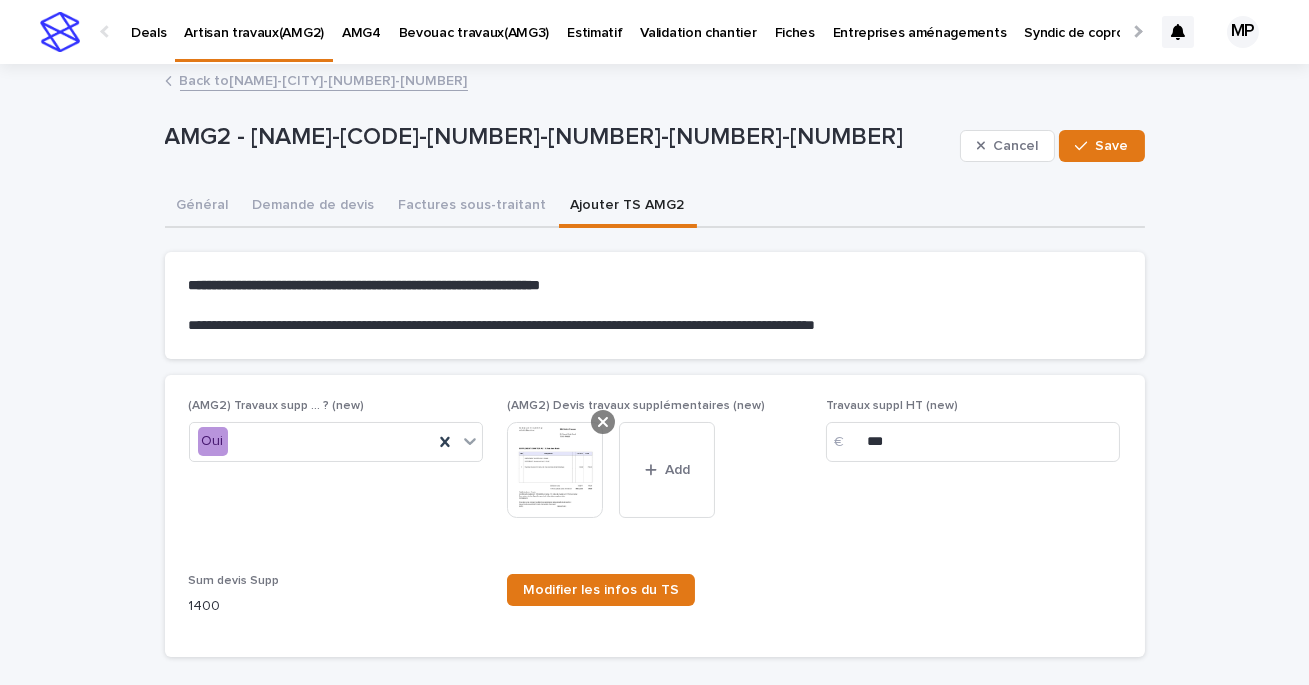 click at bounding box center [603, 422] 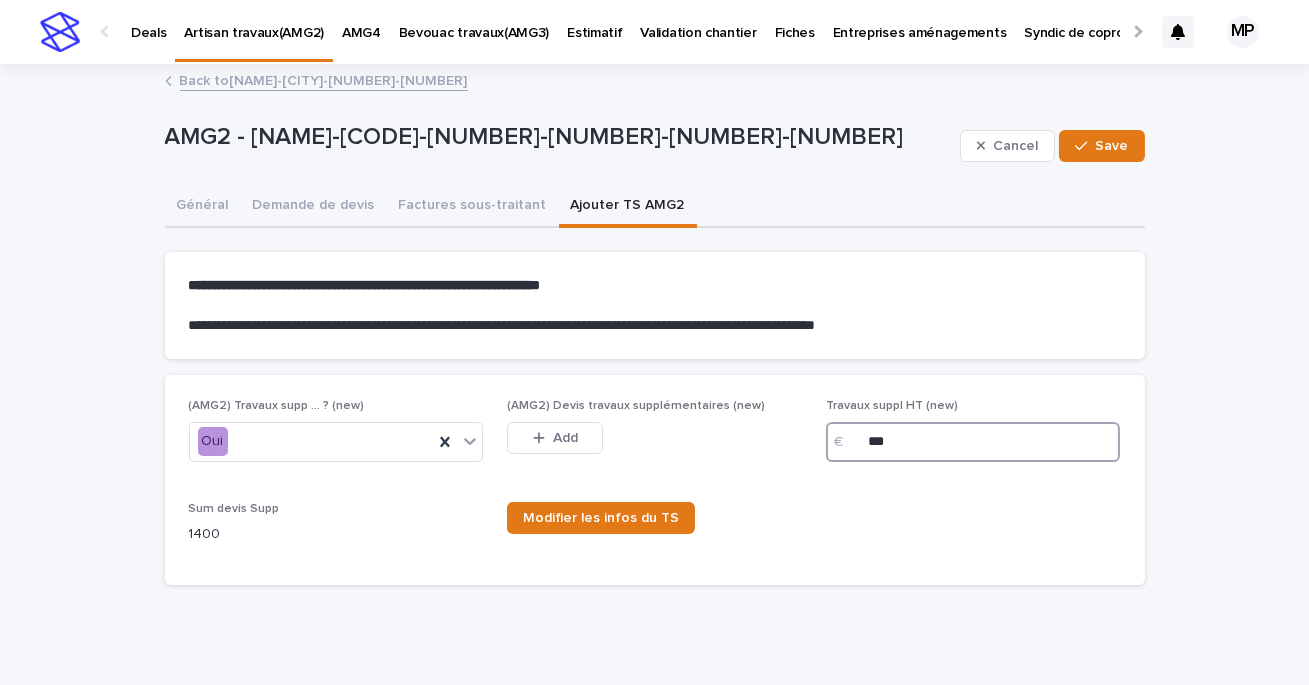 click on "***" at bounding box center (973, 442) 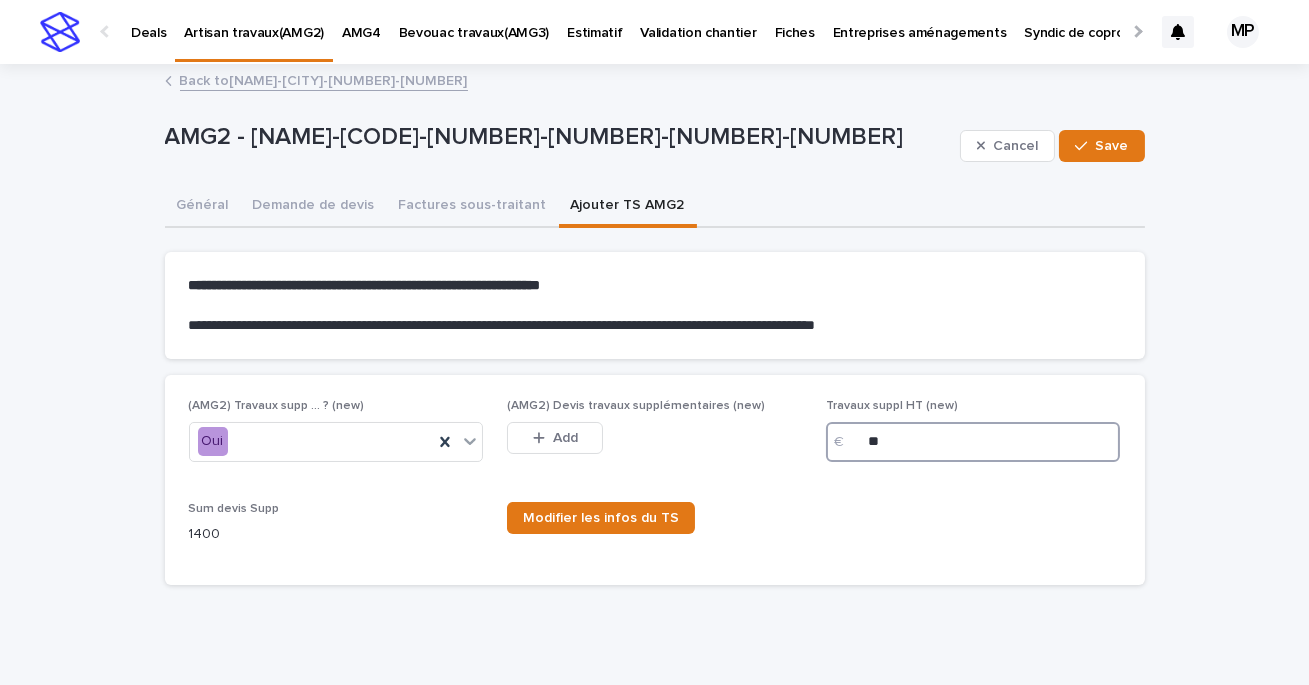 type on "*" 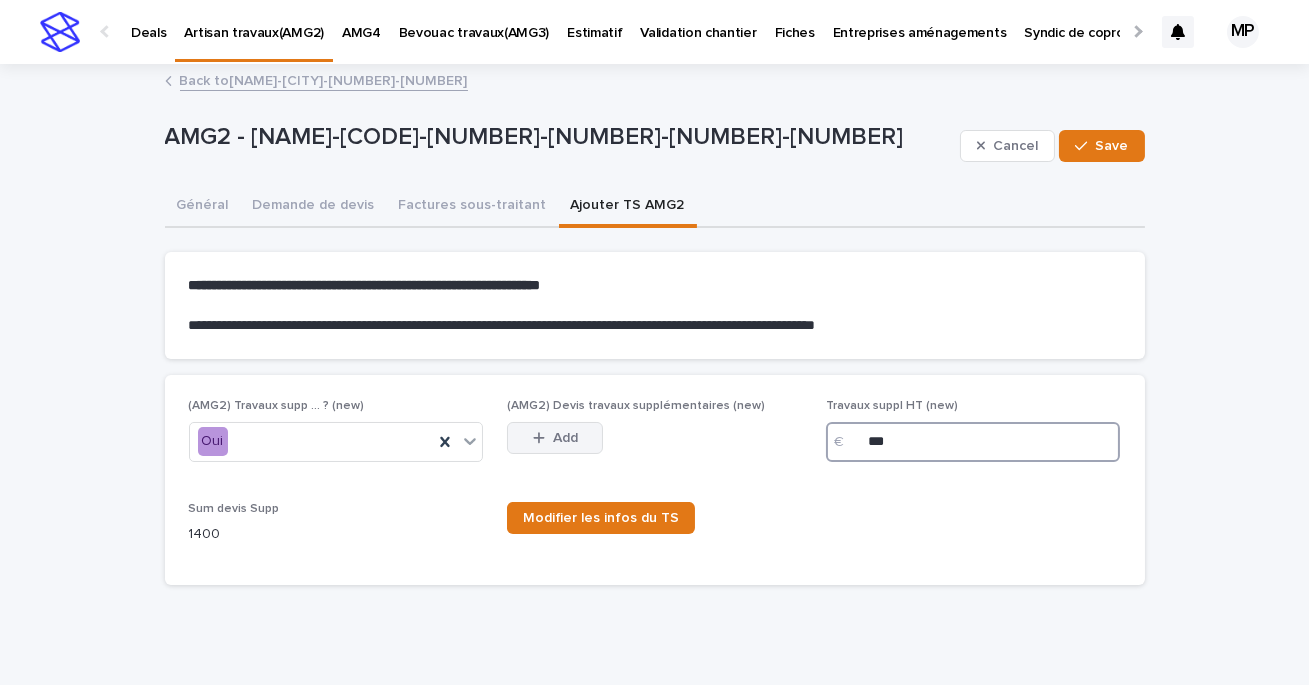 type on "***" 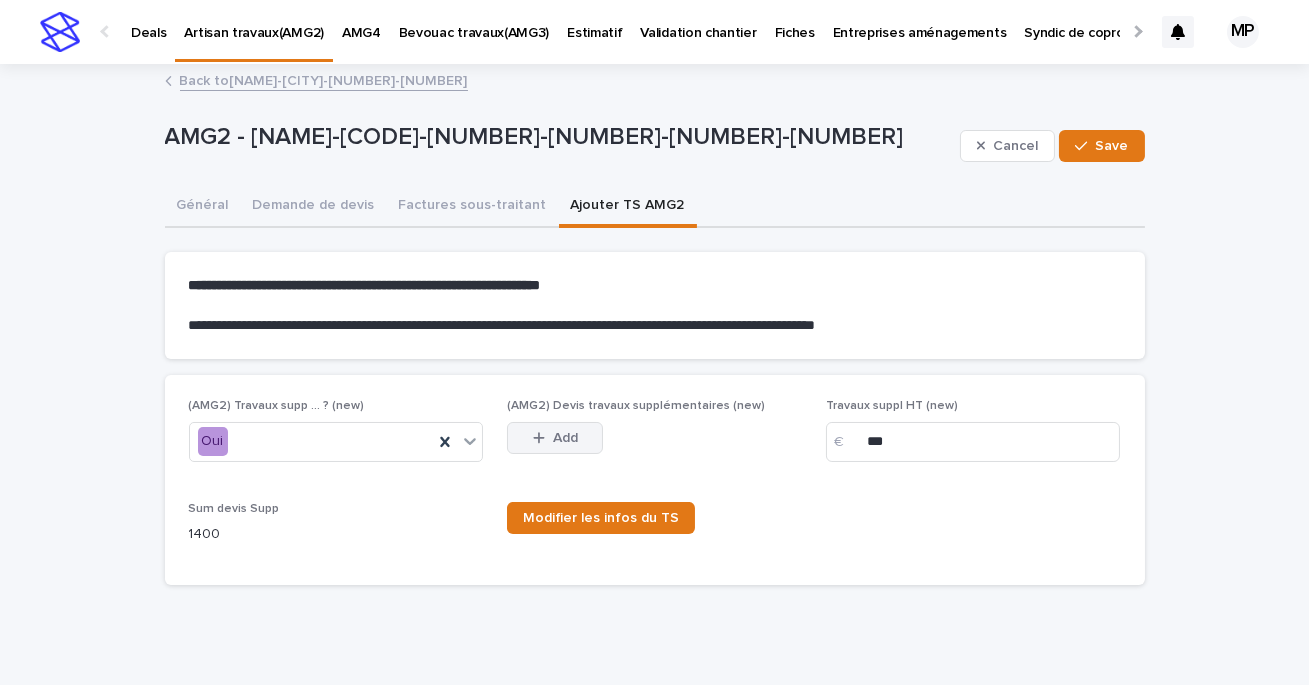 click on "Add" at bounding box center (555, 438) 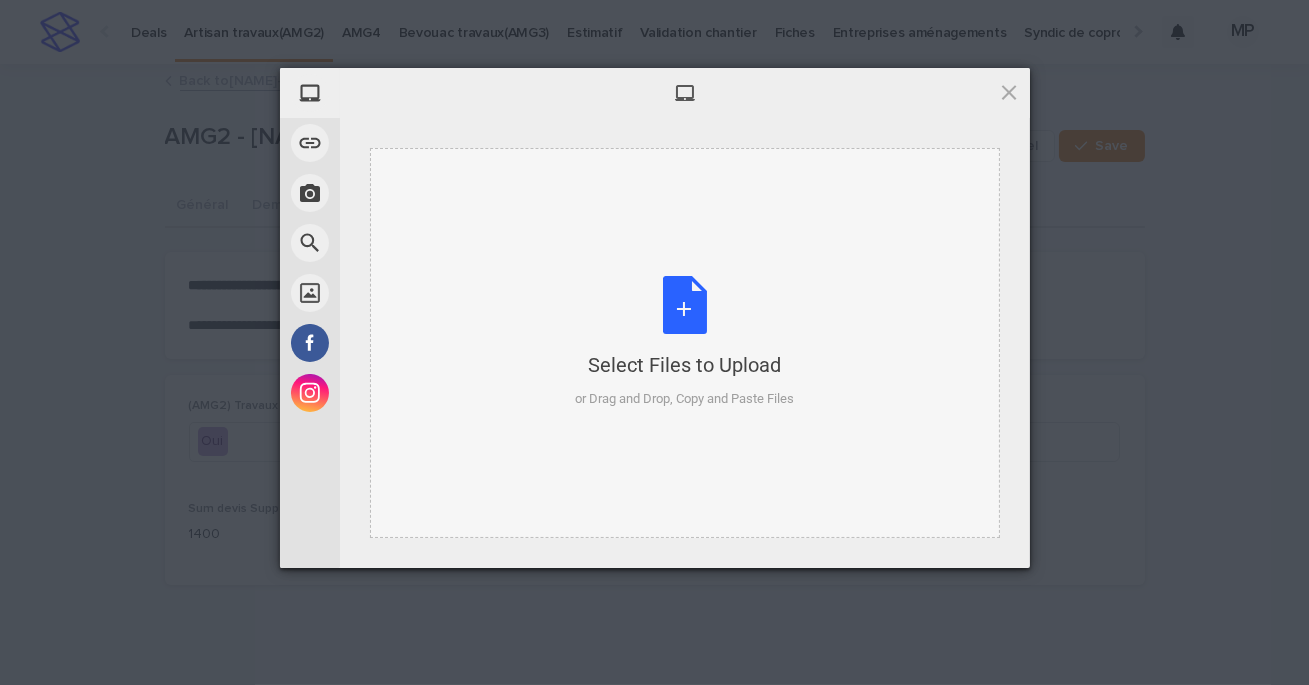 click on "Select Files to Upload
or Drag and Drop, Copy and Paste Files" at bounding box center (684, 342) 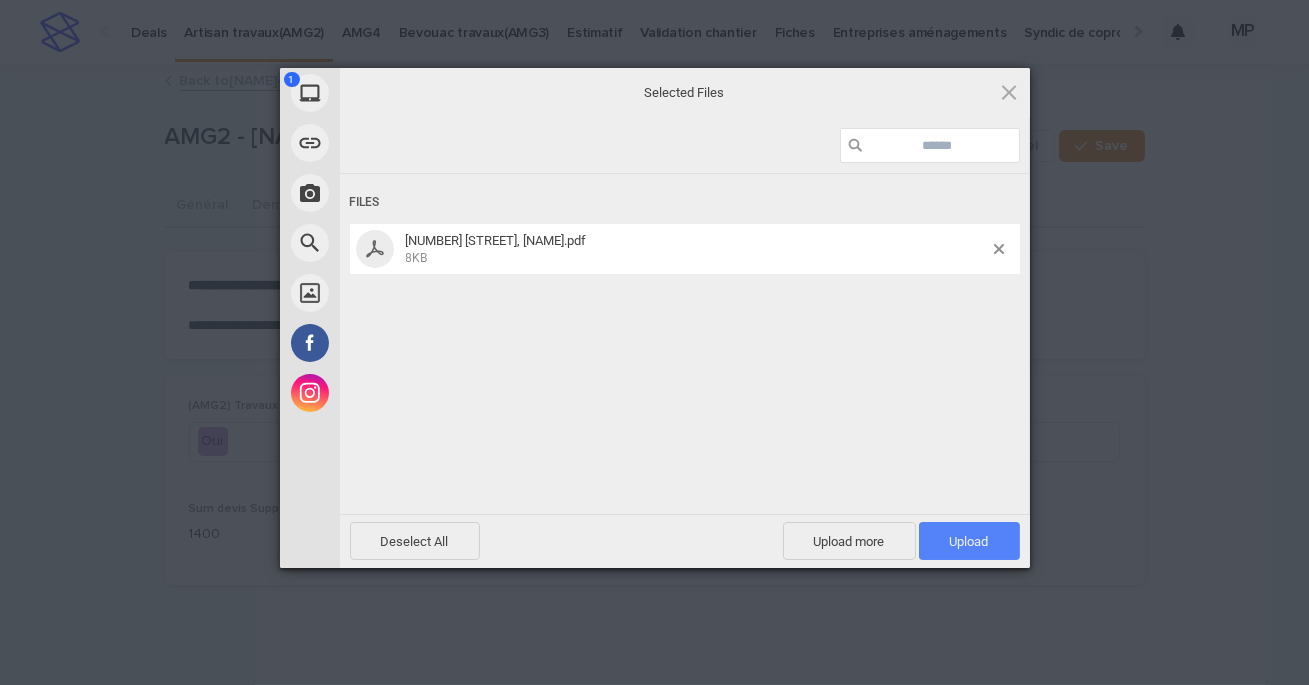 click on "Upload
1" at bounding box center (969, 541) 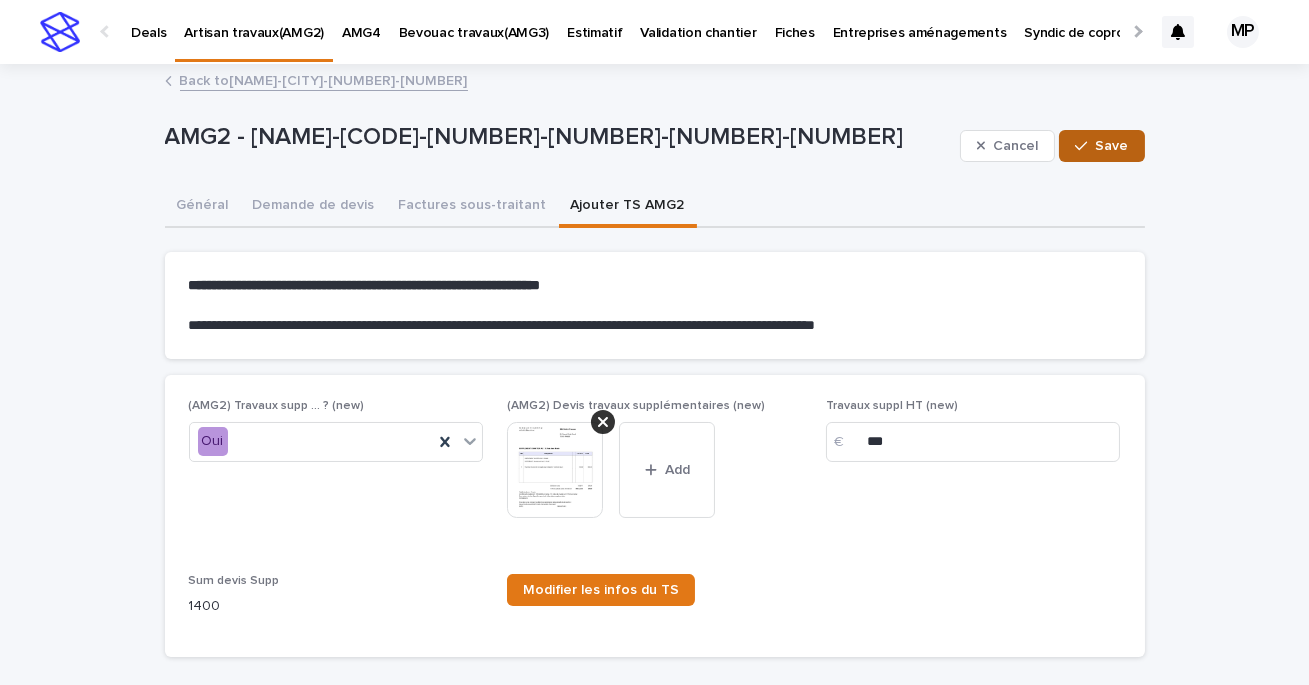 click on "Save" at bounding box center (1112, 146) 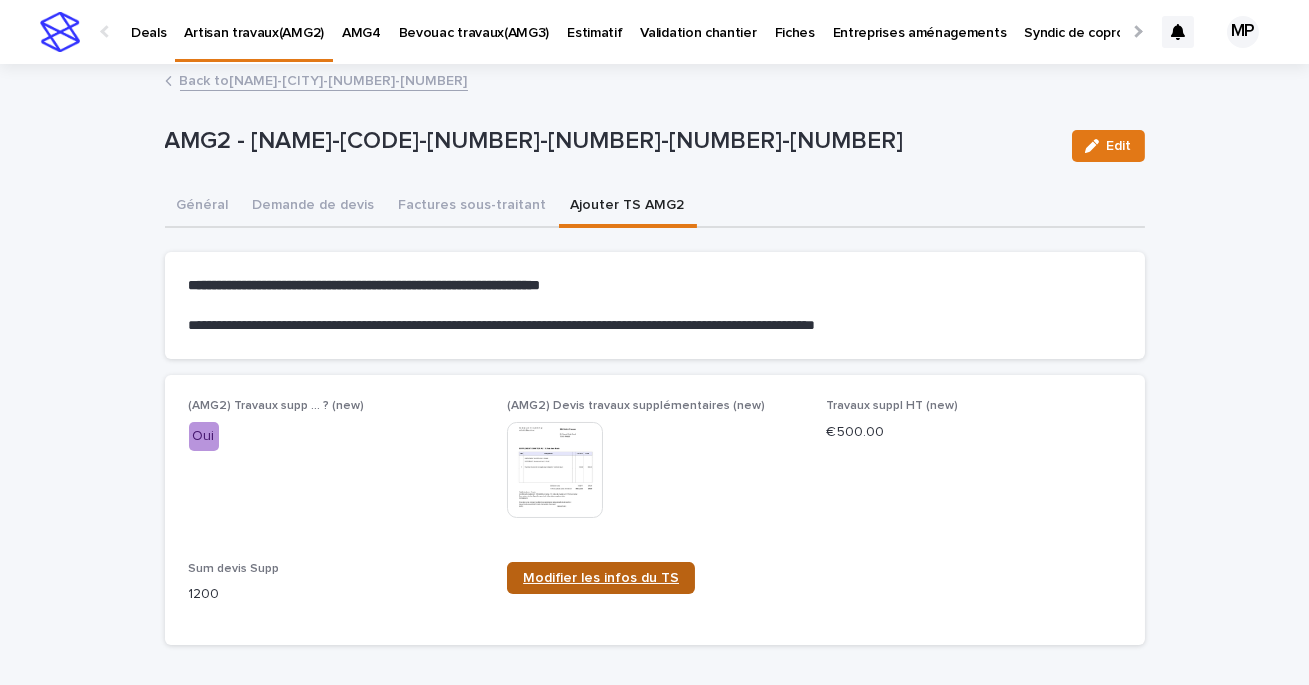 click on "Modifier les infos du TS" at bounding box center (601, 578) 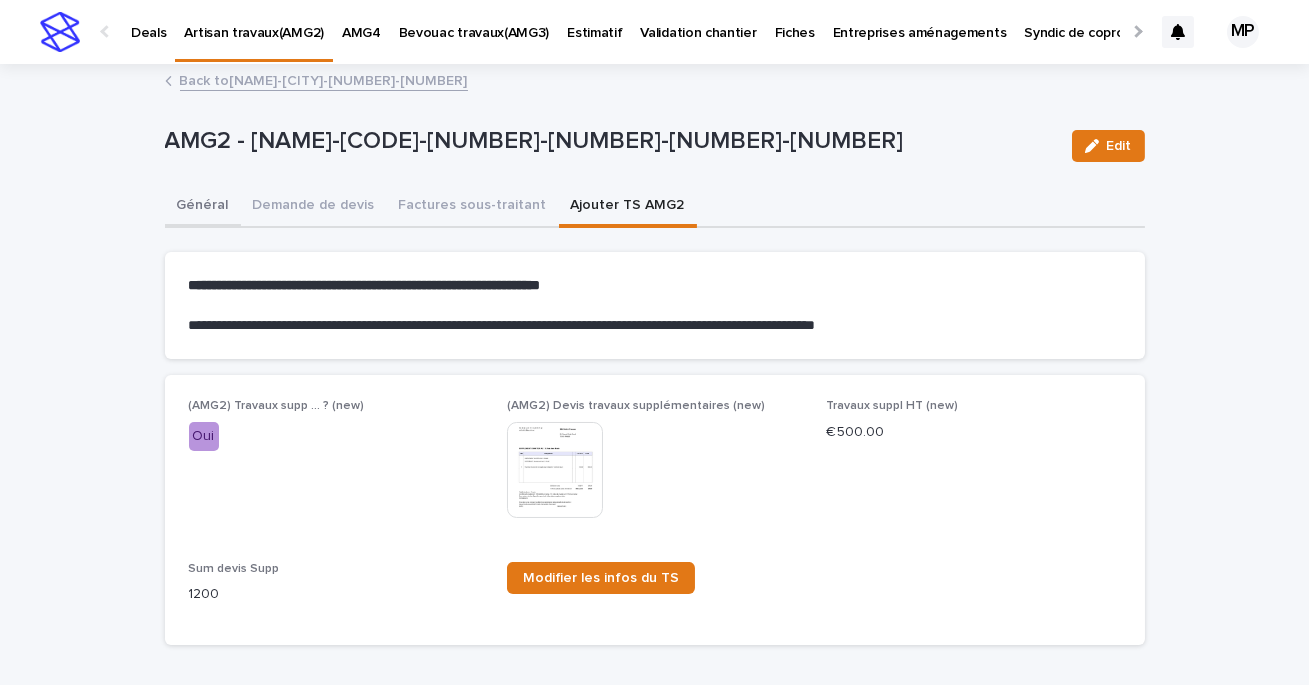 click on "Général" at bounding box center [203, 207] 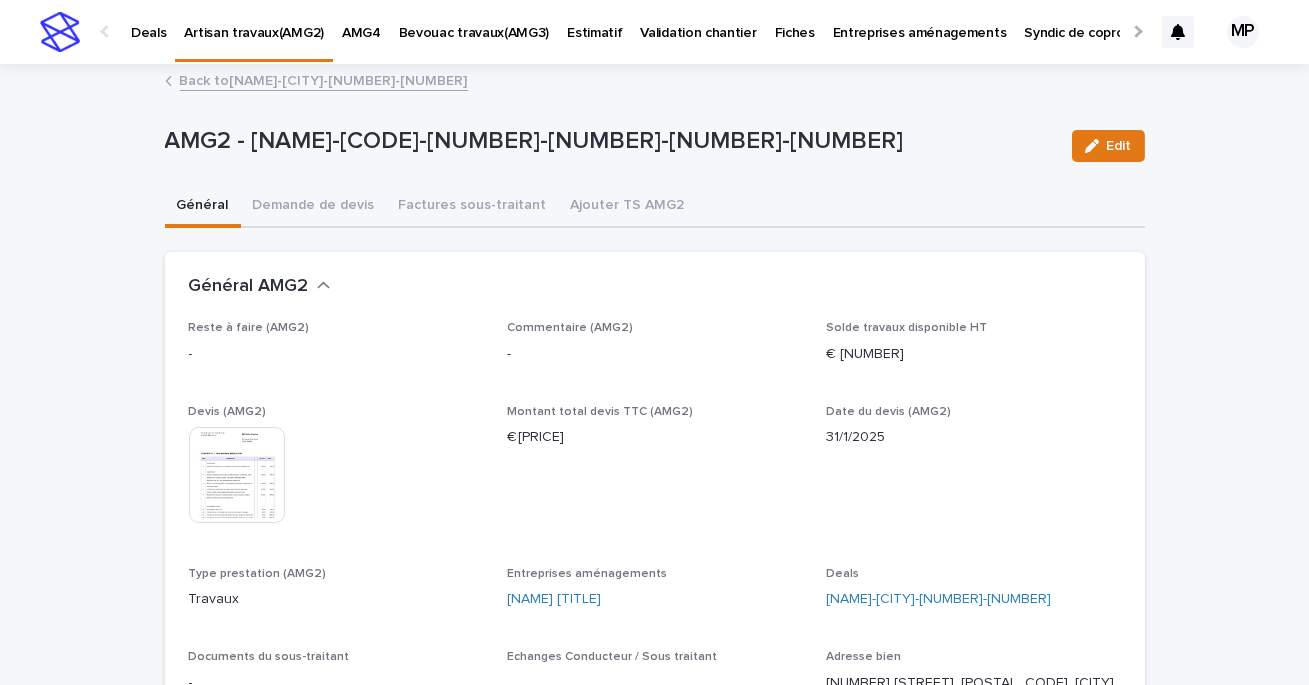 click on "Back to  [NAME]-[CITY]-[NUMBER]-[NUMBER]" at bounding box center (324, 79) 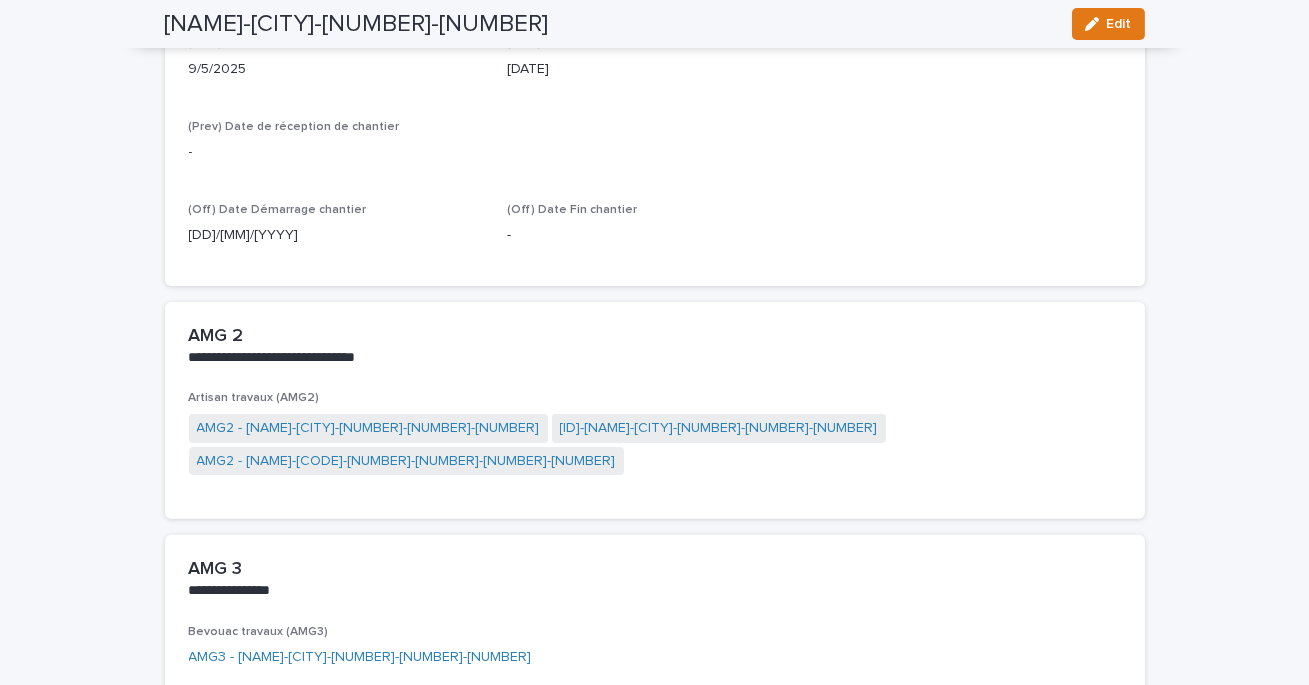 scroll, scrollTop: 1318, scrollLeft: 0, axis: vertical 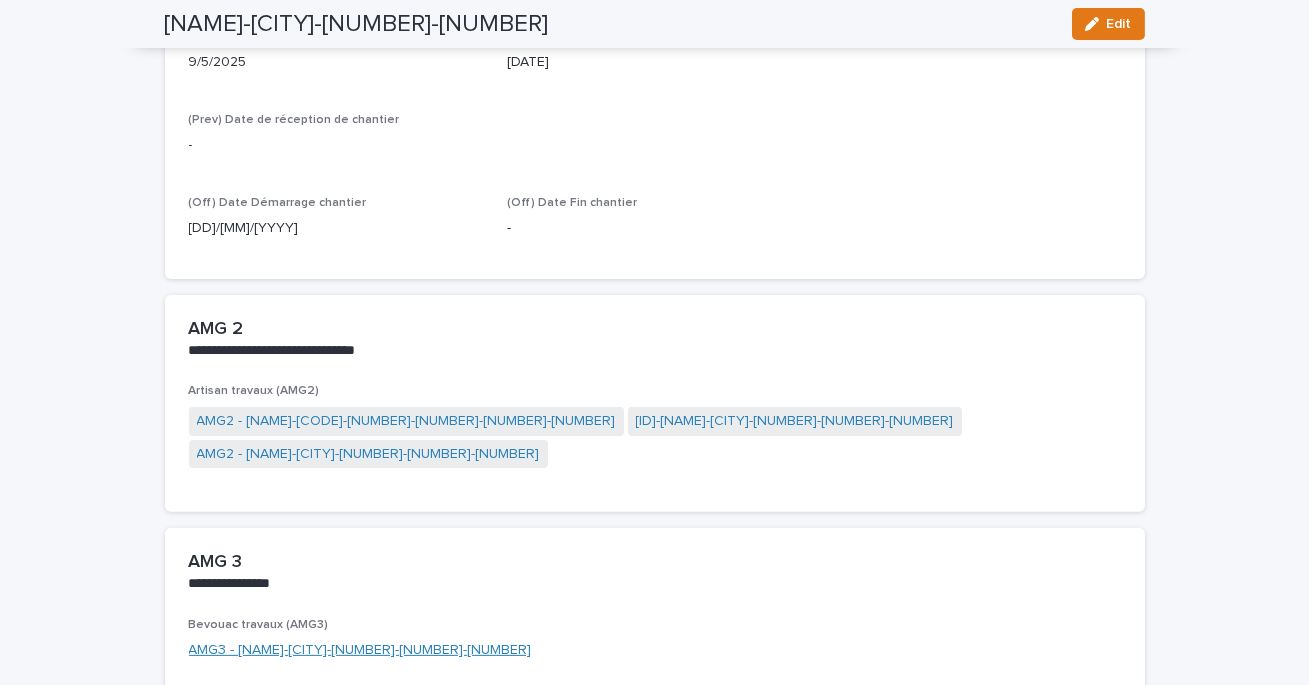 click on "AMG3 - [NAME]-[CITY]-[NUMBER]-[NUMBER]-[NUMBER]" at bounding box center [360, 650] 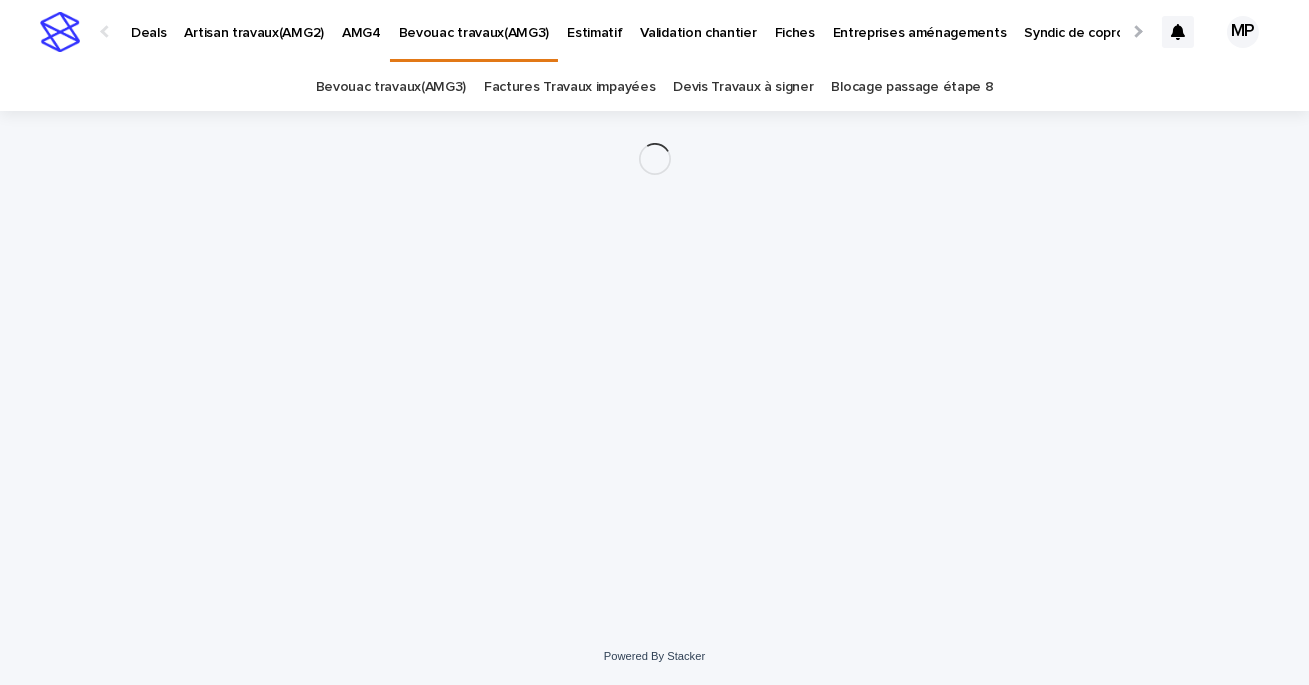 scroll, scrollTop: 0, scrollLeft: 0, axis: both 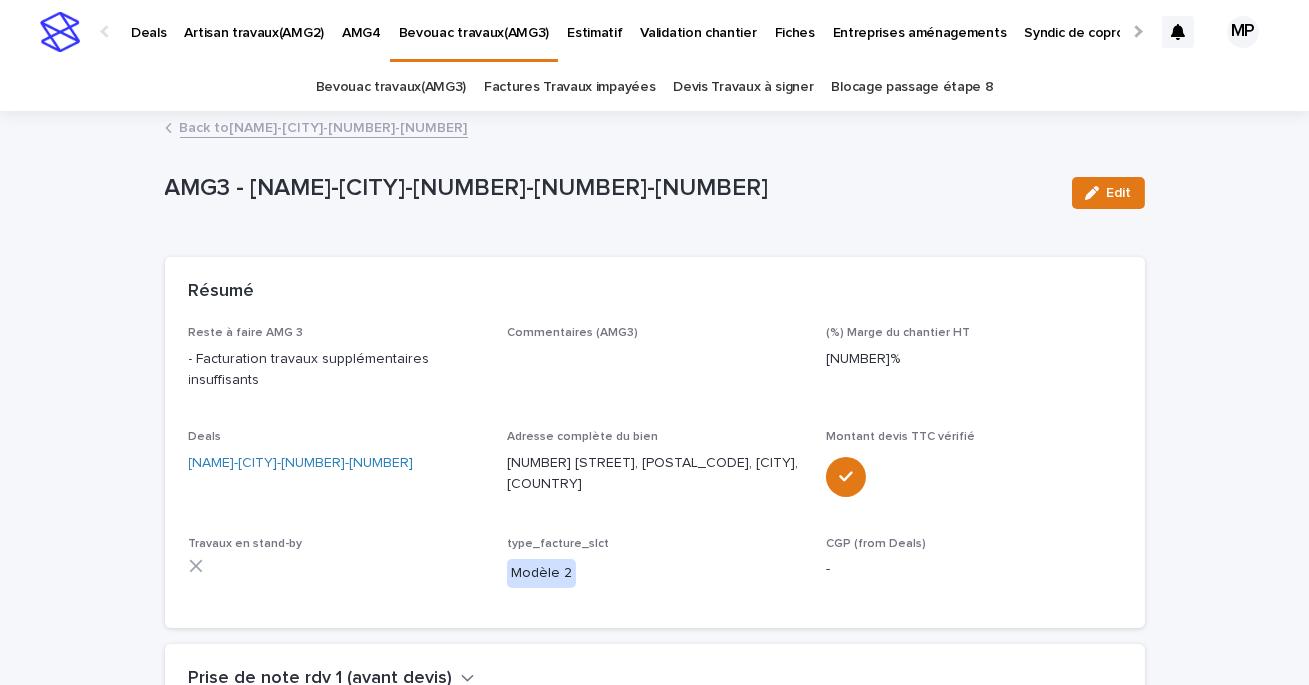 click on "Back to  [NAME]-[CITY]-[NUMBER]-[NUMBER]" at bounding box center [324, 126] 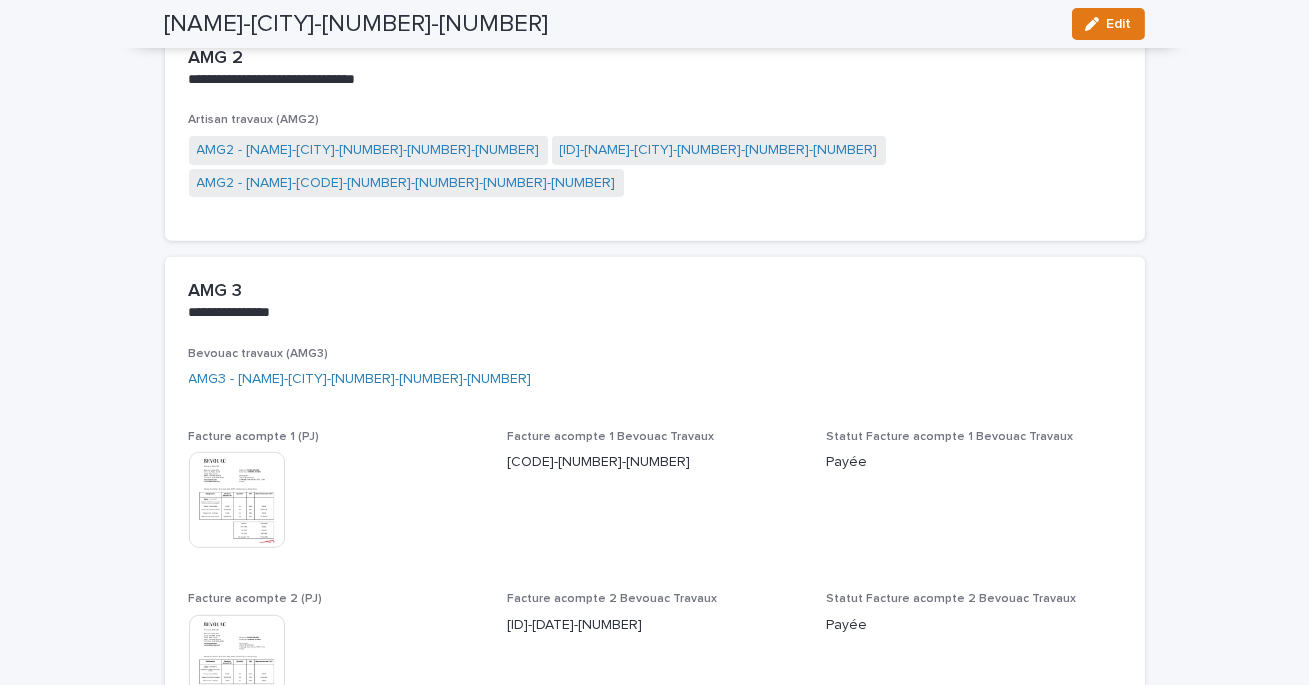 scroll, scrollTop: 1405, scrollLeft: 0, axis: vertical 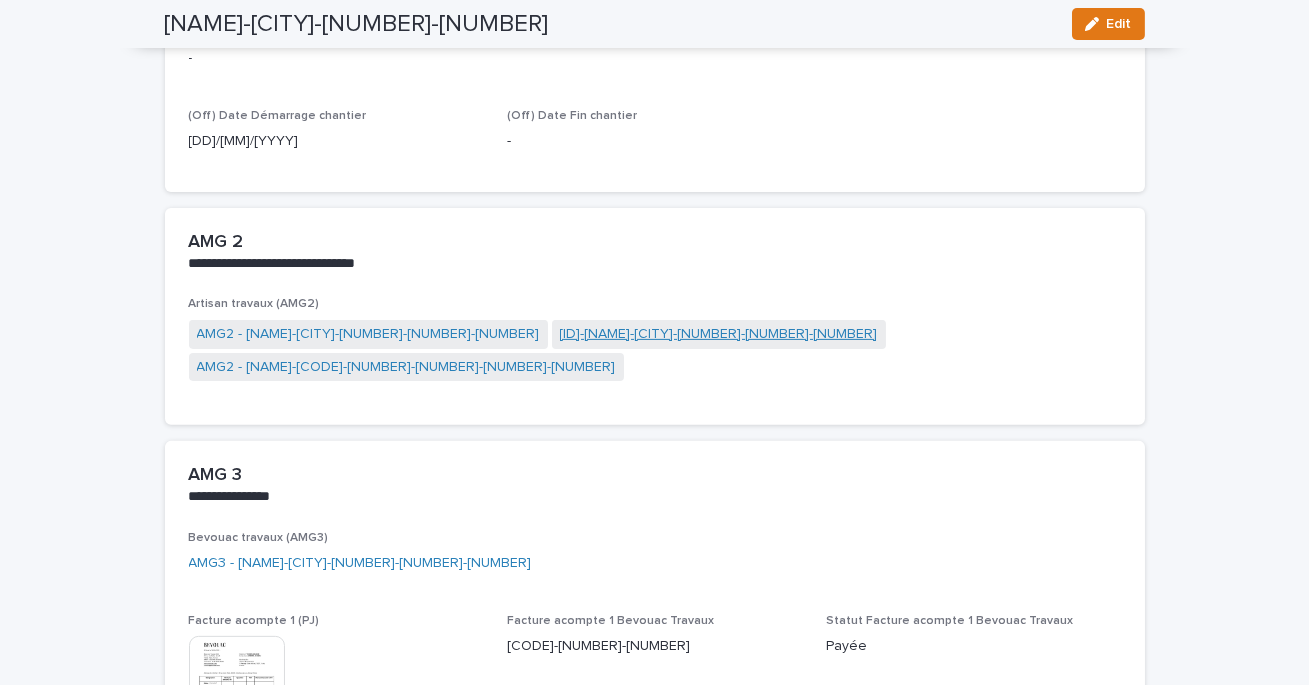 click on "[ID]-[NAME]-[CITY]-[NUMBER]-[NUMBER]-[NUMBER]" at bounding box center (719, 334) 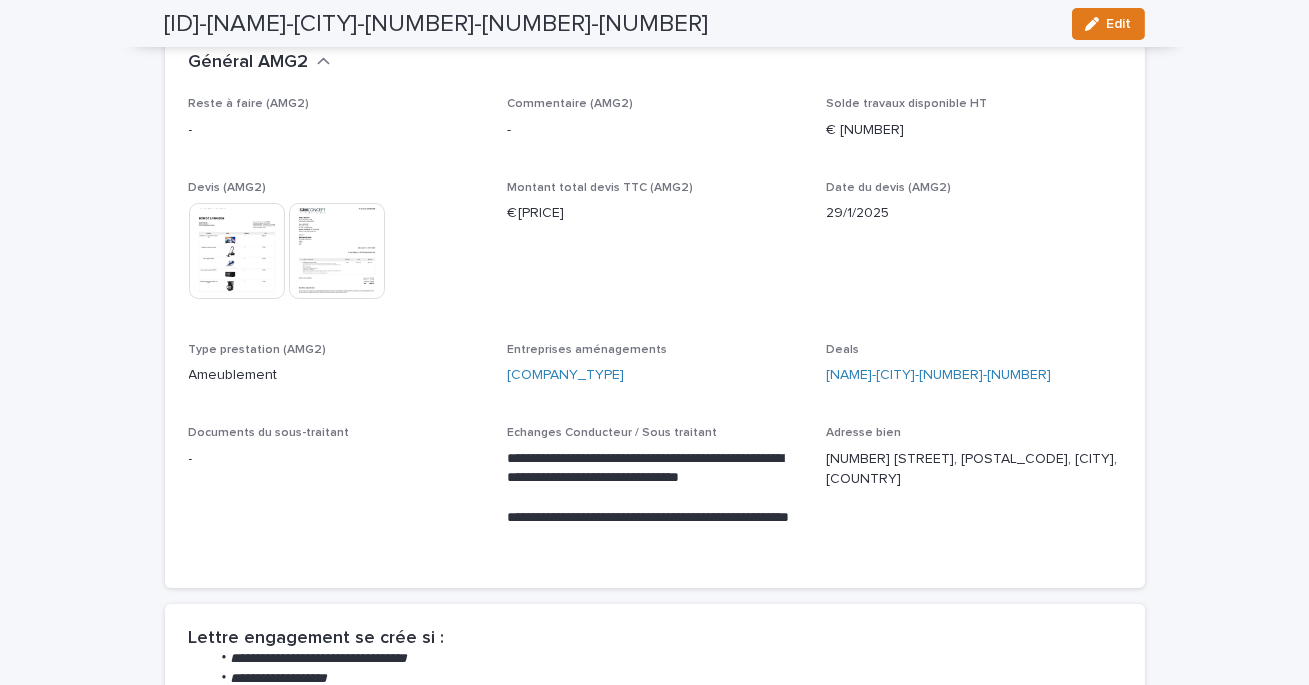 scroll, scrollTop: 101, scrollLeft: 0, axis: vertical 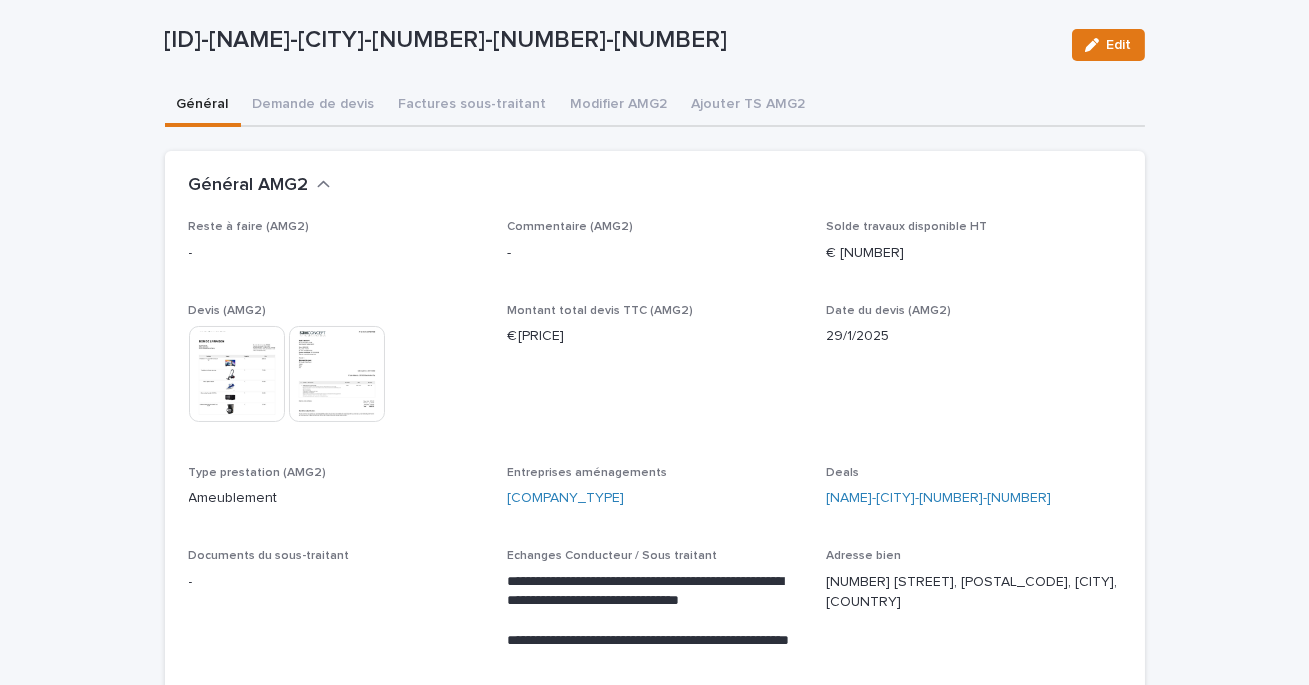 click at bounding box center (237, 374) 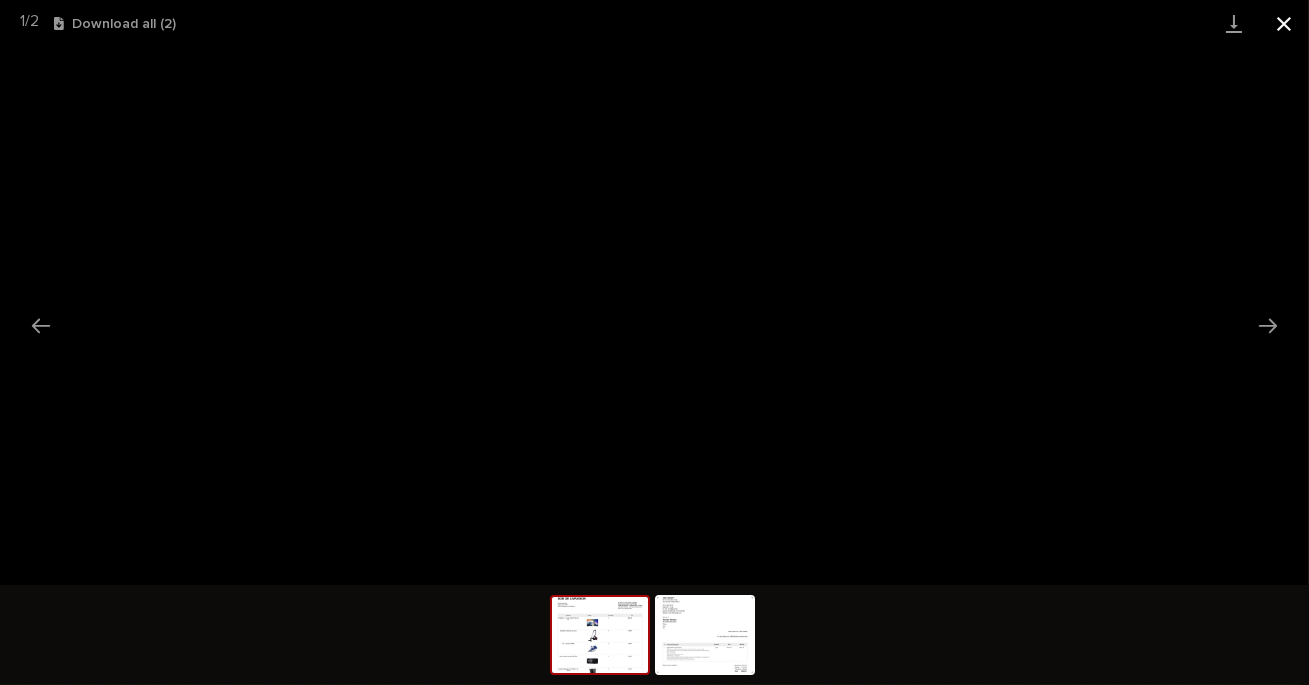 click at bounding box center (1284, 23) 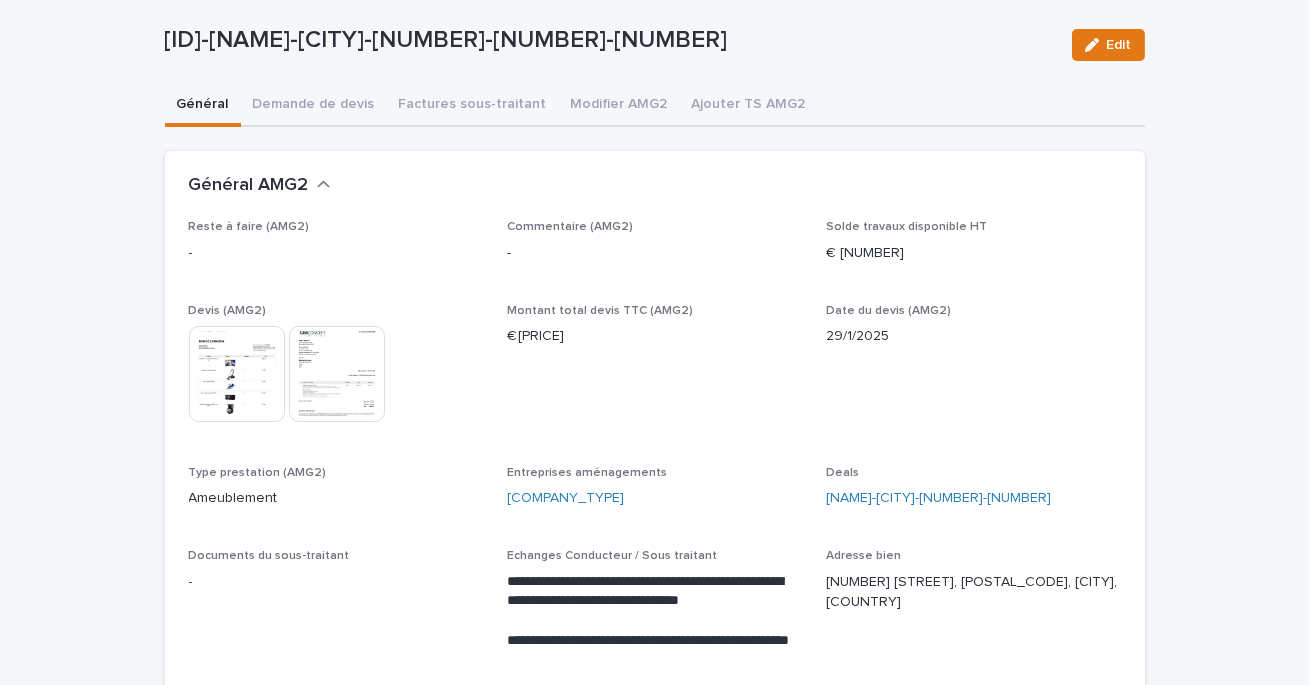 click at bounding box center (337, 374) 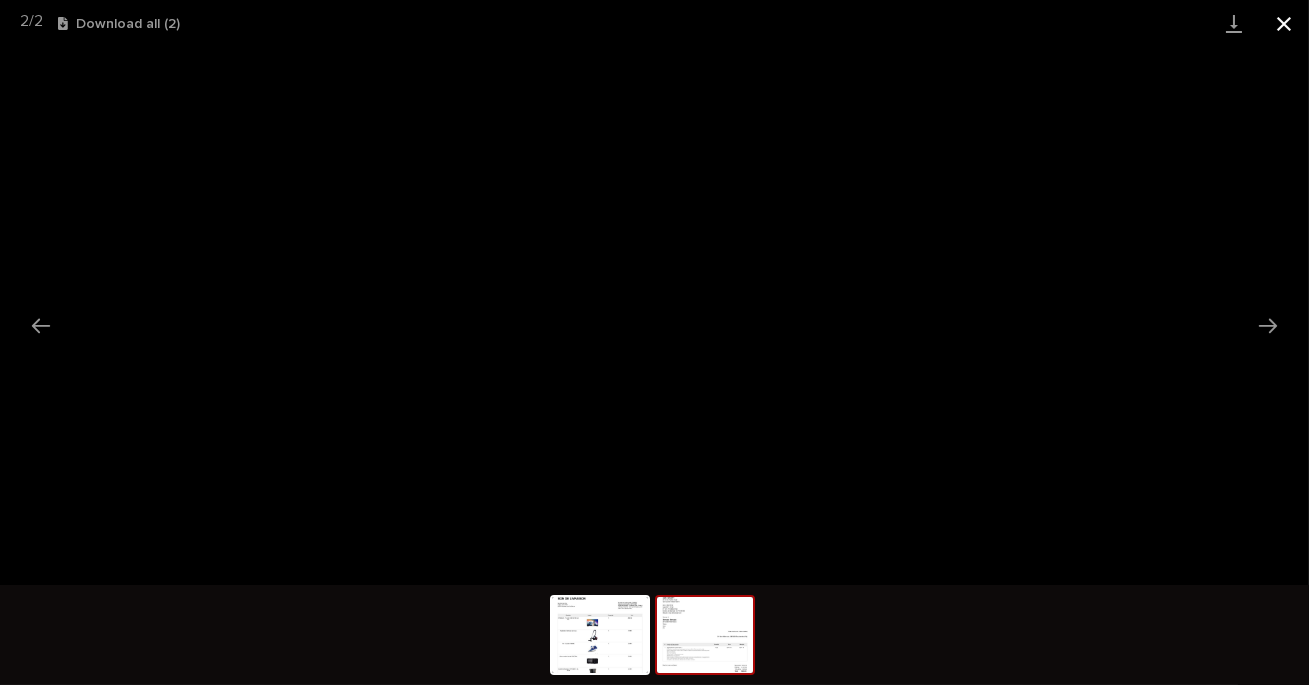 click at bounding box center [1284, 23] 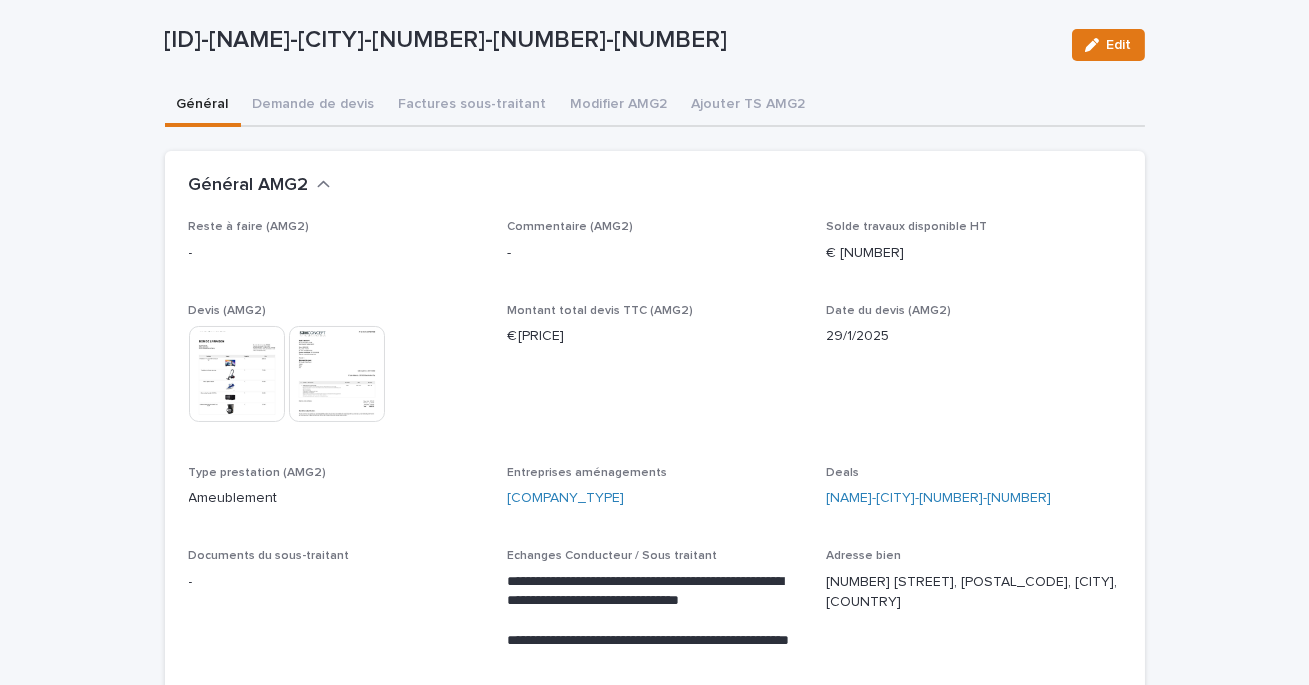 scroll, scrollTop: 0, scrollLeft: 0, axis: both 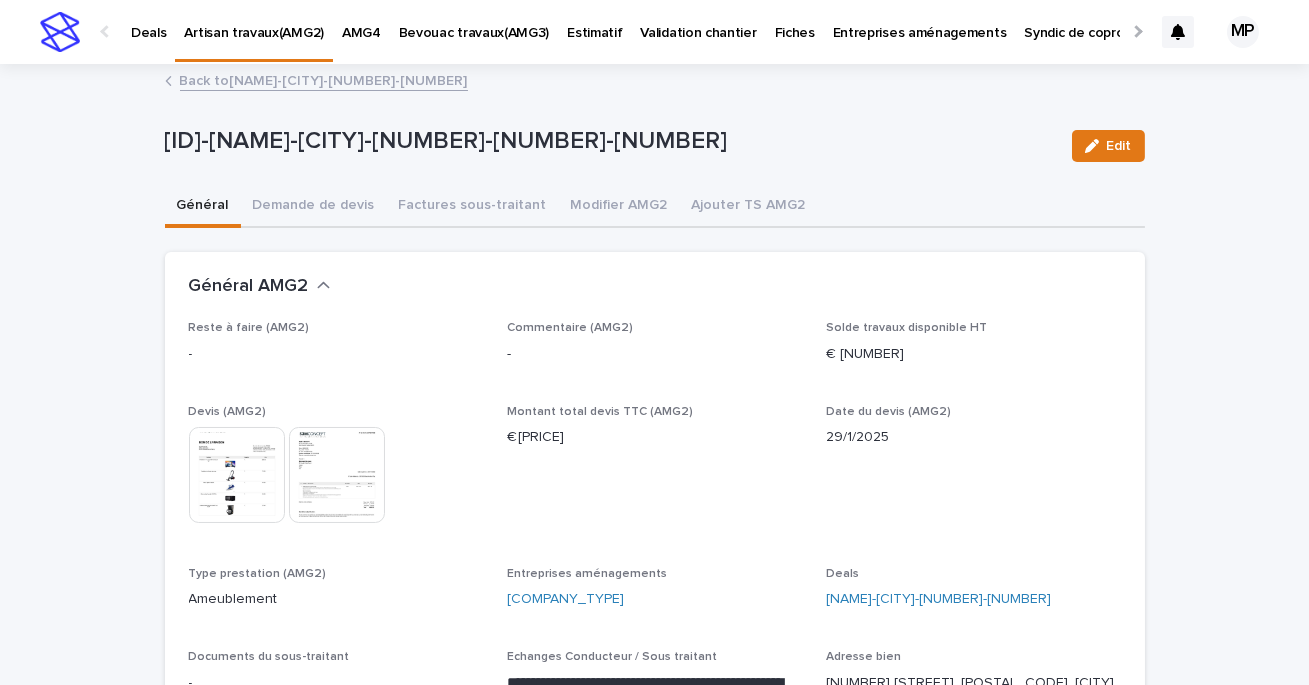 click on "Deals" at bounding box center (148, 21) 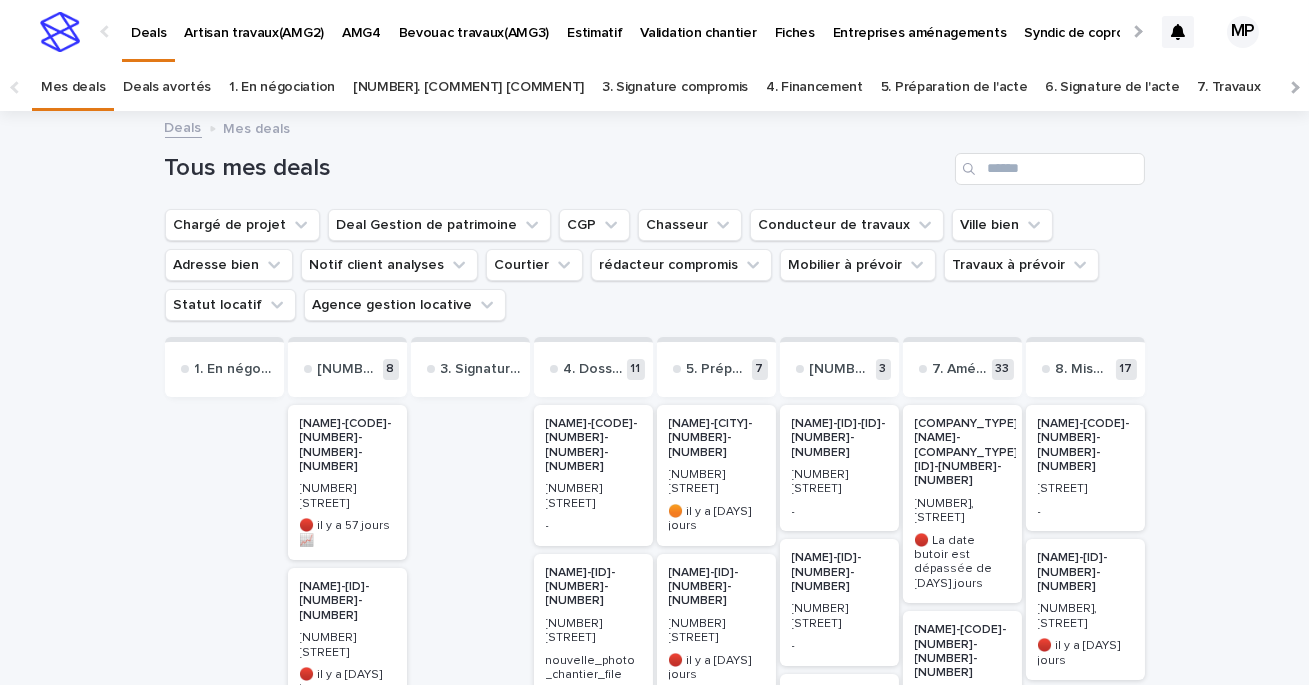 click on "Deals" at bounding box center [183, 126] 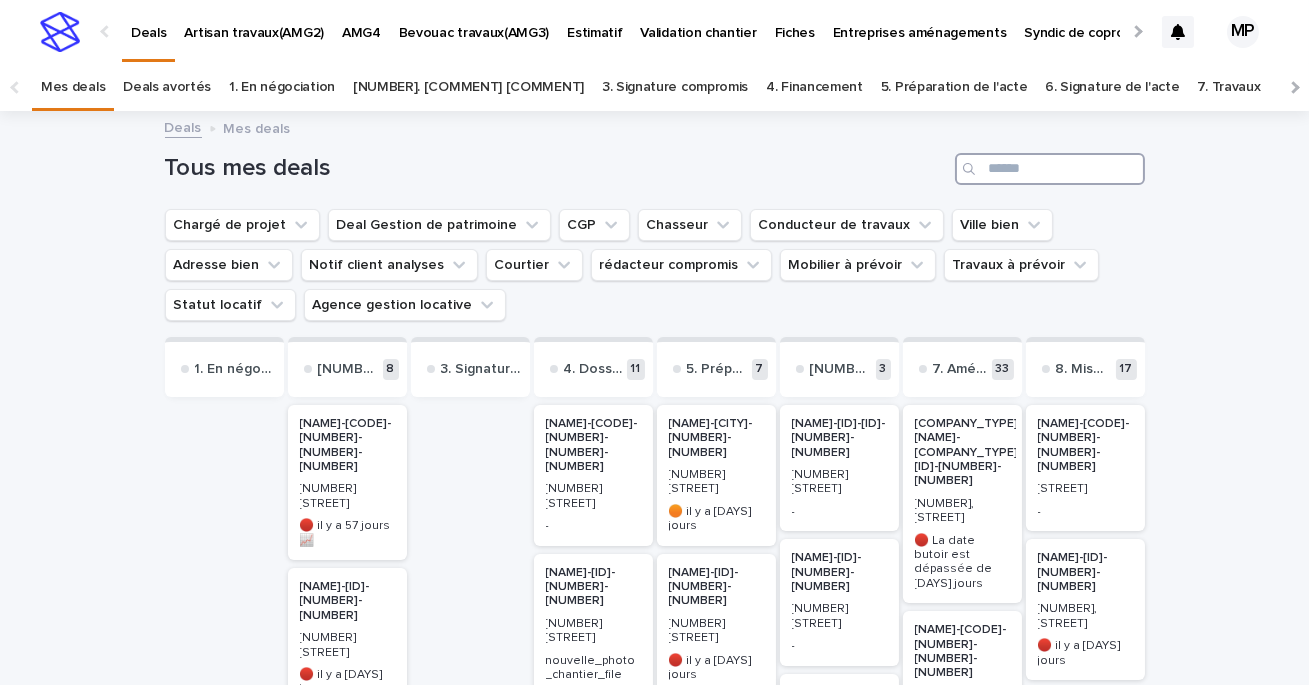 click at bounding box center [1050, 169] 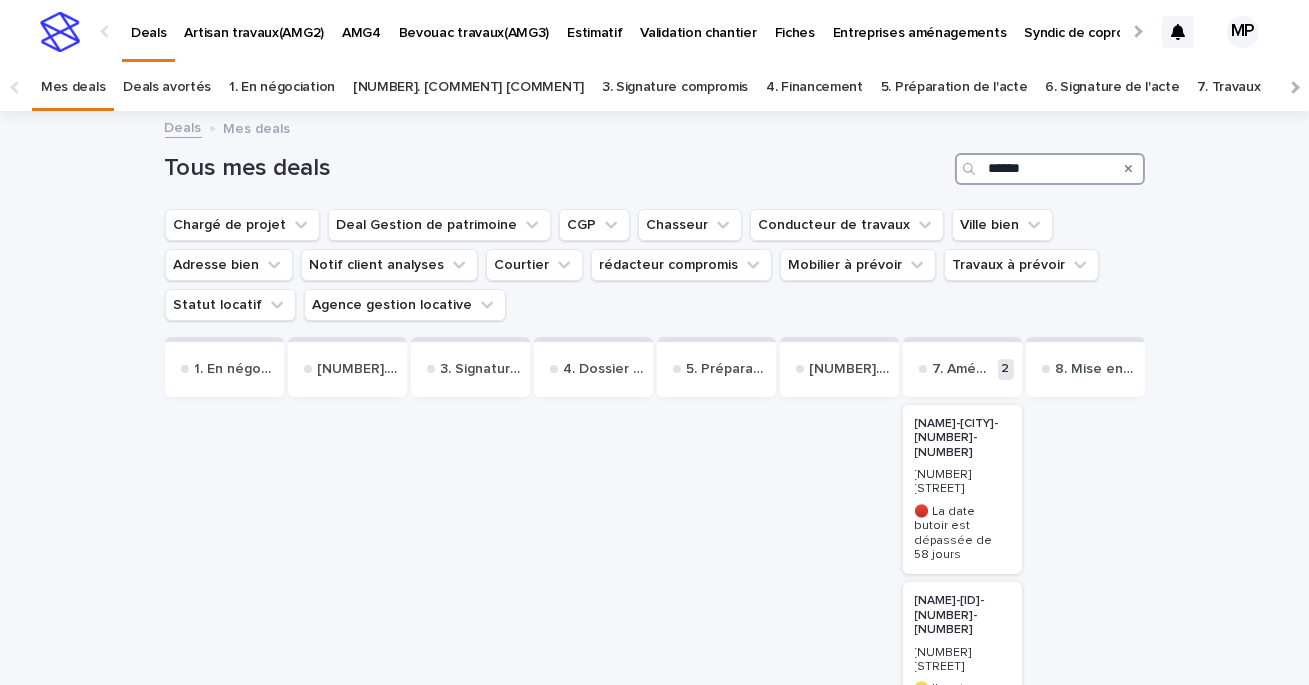 type on "******" 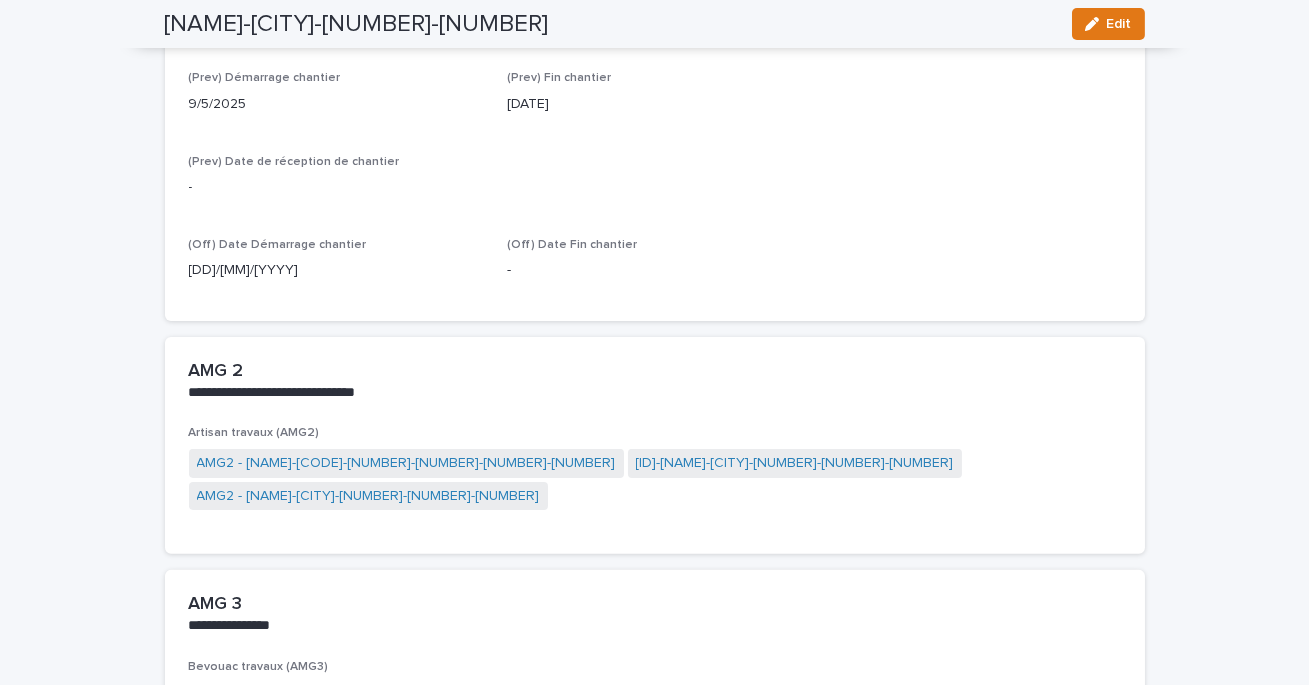 scroll, scrollTop: 1340, scrollLeft: 0, axis: vertical 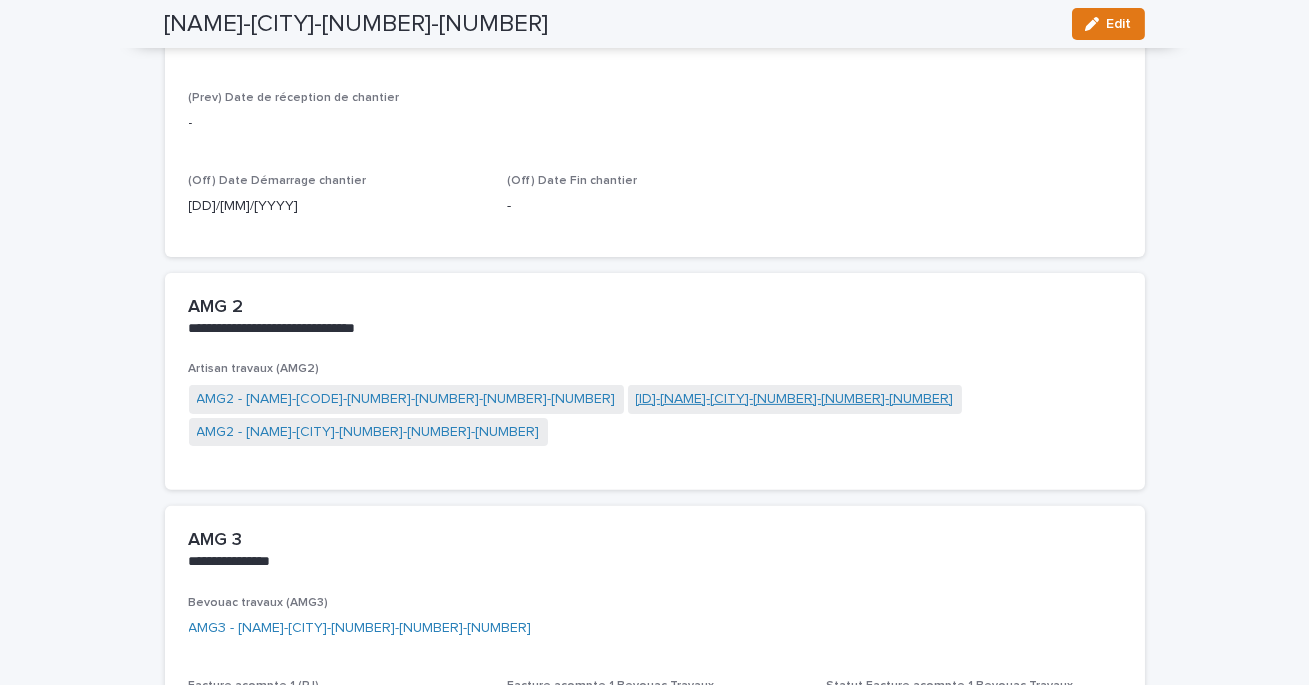 click on "[ID]-[NAME]-[CITY]-[NUMBER]-[NUMBER]-[NUMBER]" at bounding box center [795, 399] 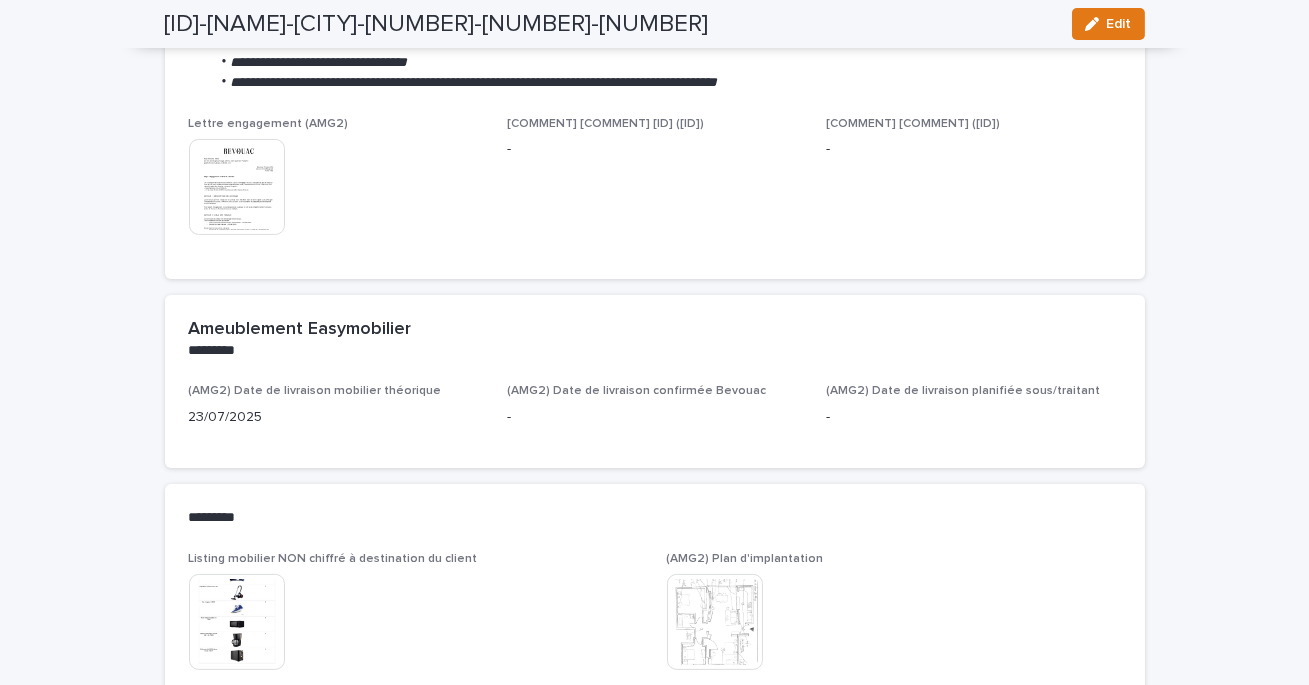 scroll, scrollTop: 954, scrollLeft: 0, axis: vertical 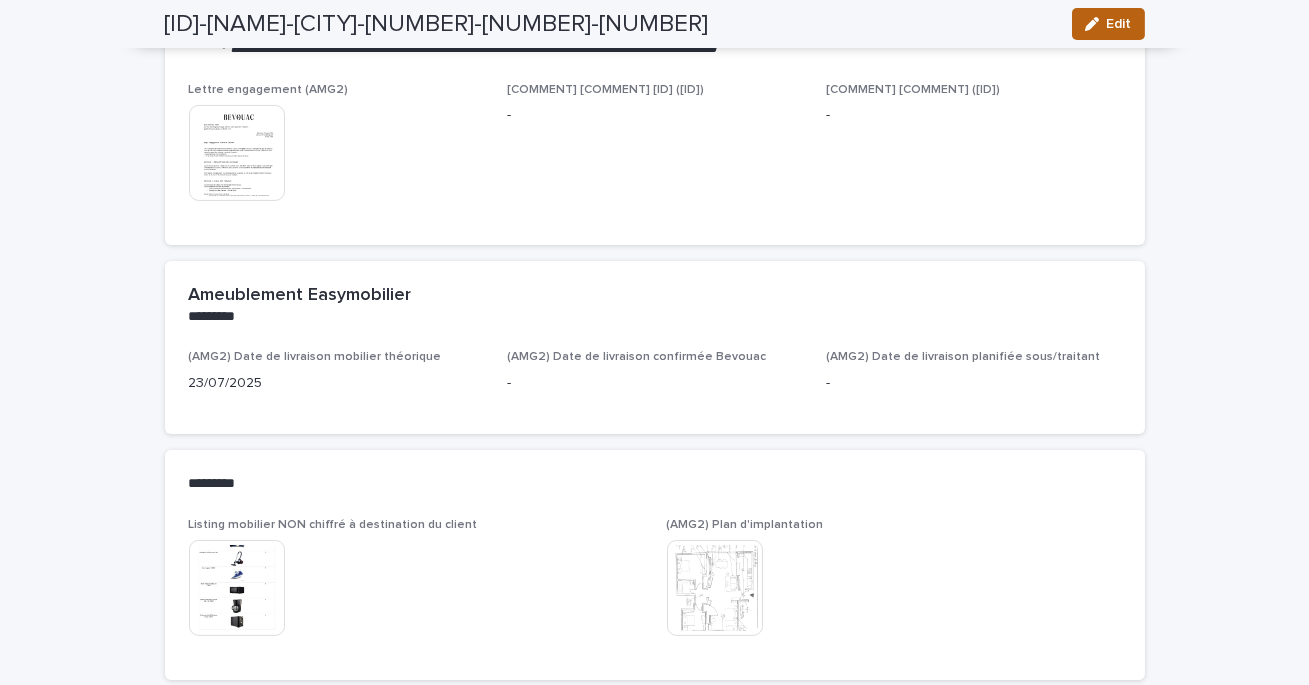 click at bounding box center [1096, 24] 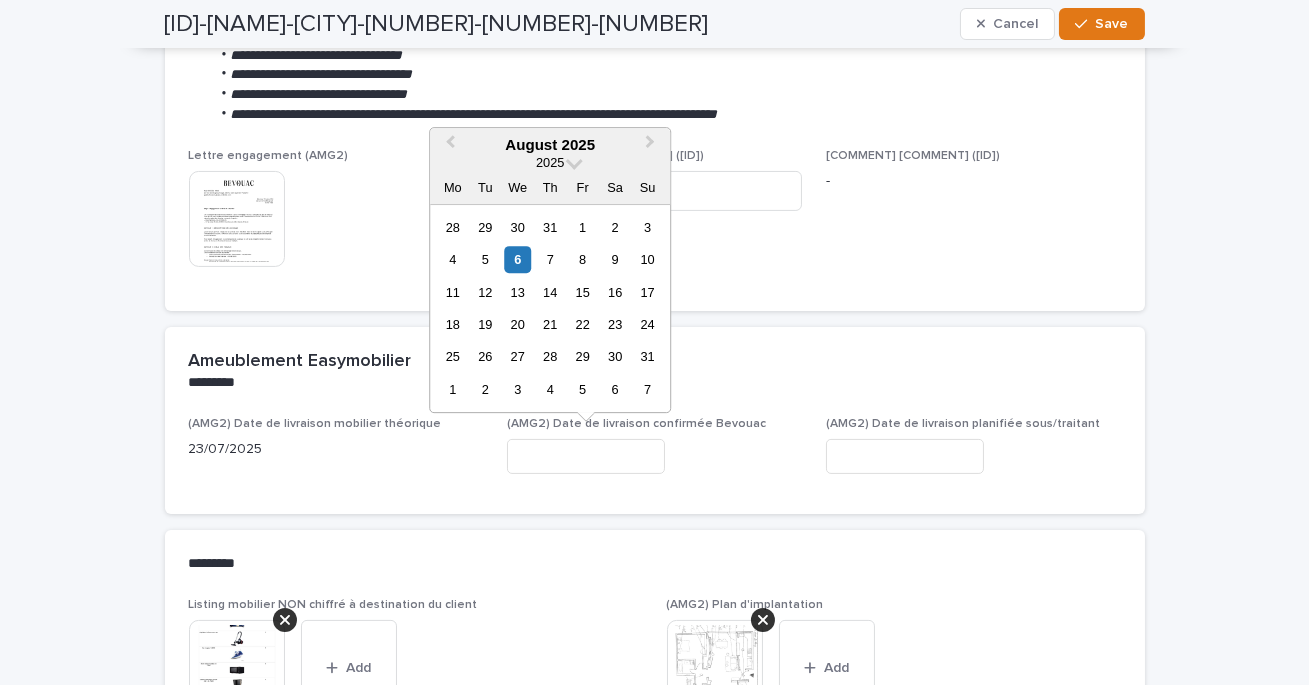 click at bounding box center (586, 456) 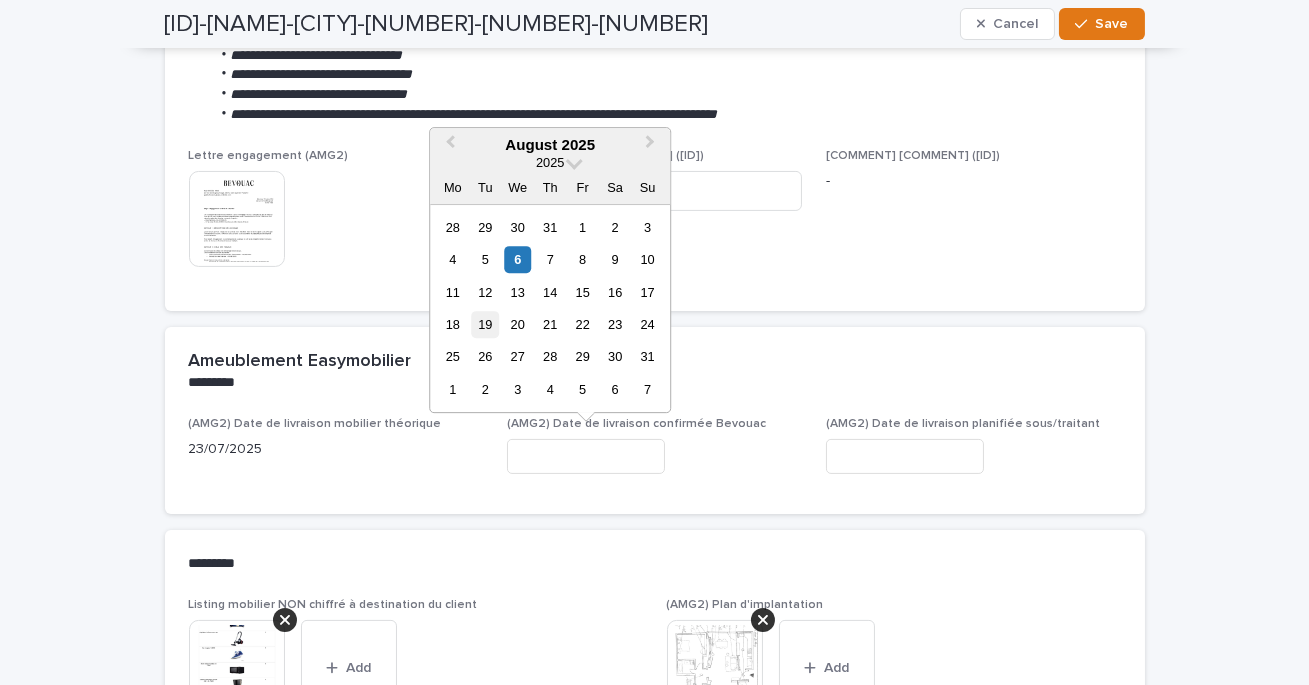 click on "19" at bounding box center [485, 324] 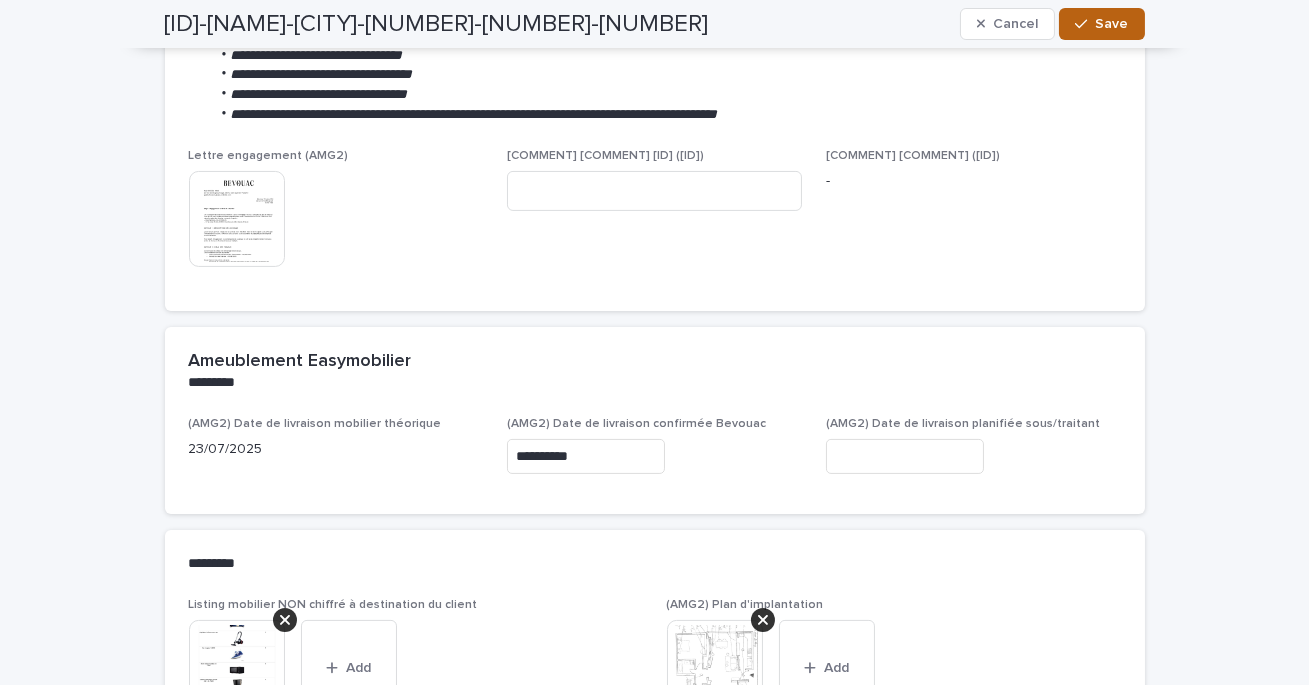 click on "Save" at bounding box center (1101, 24) 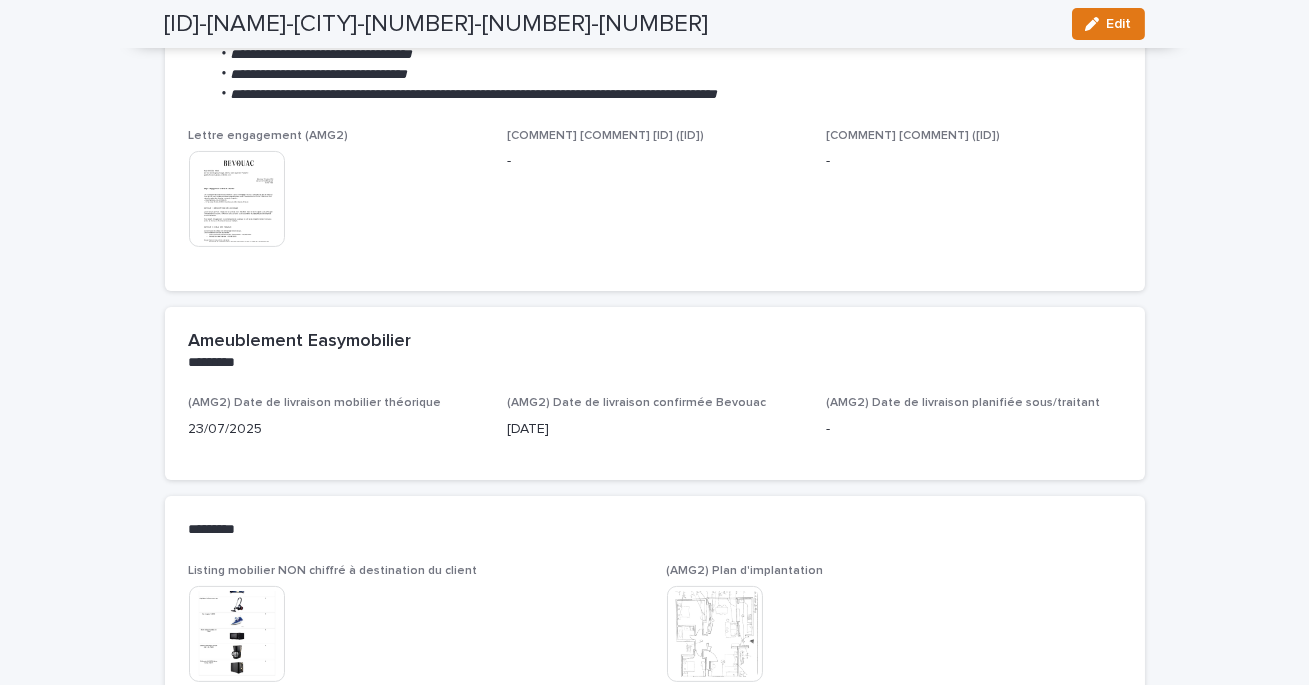 scroll, scrollTop: 0, scrollLeft: 0, axis: both 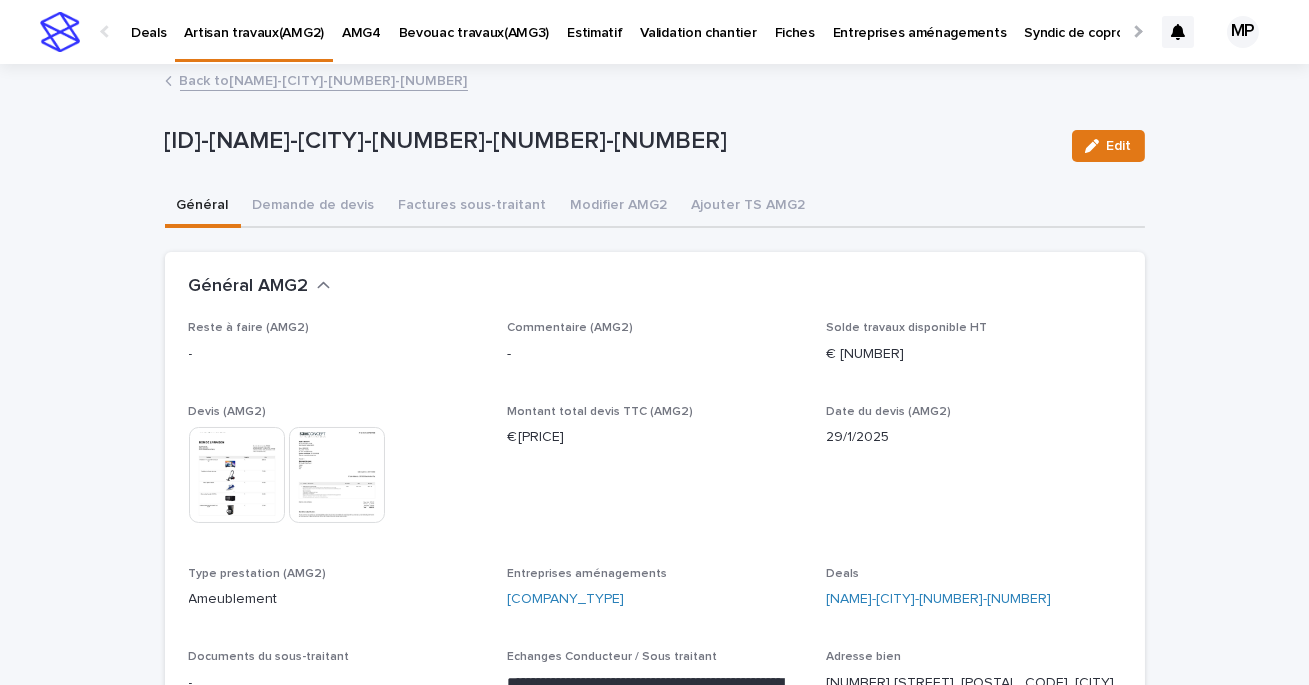 click on "Deals" at bounding box center (148, 21) 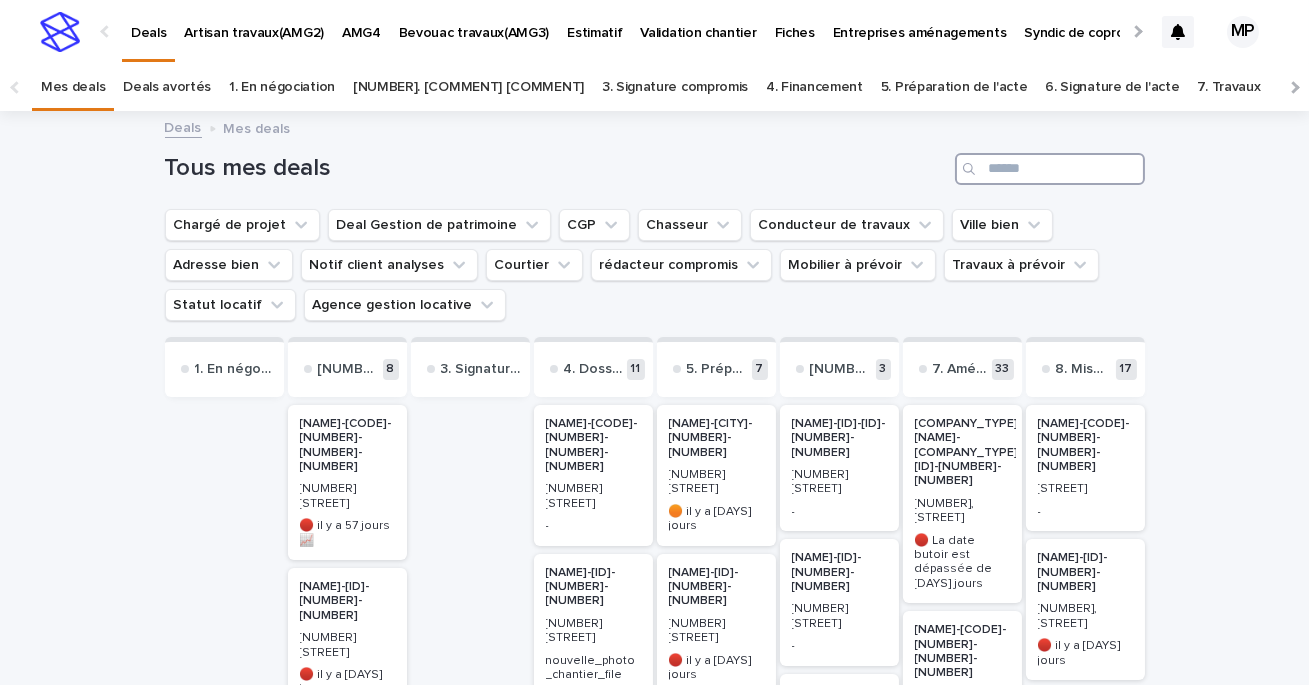 click at bounding box center (1050, 169) 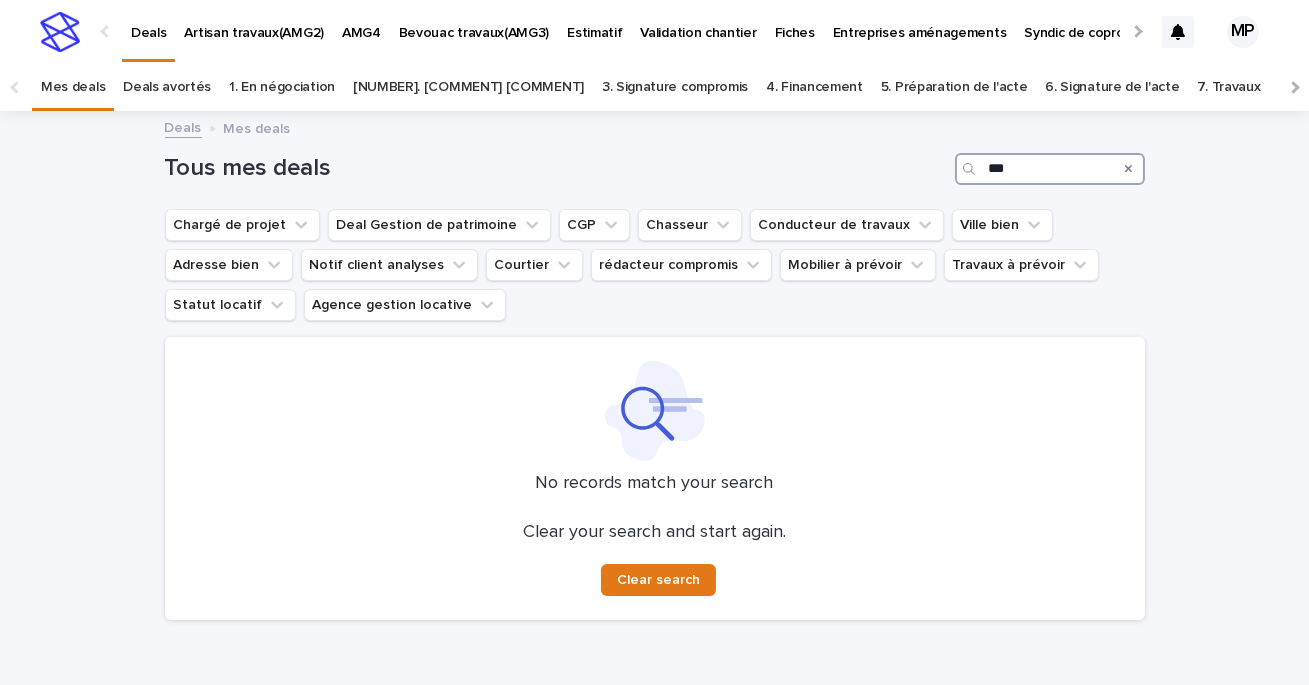 type on "***" 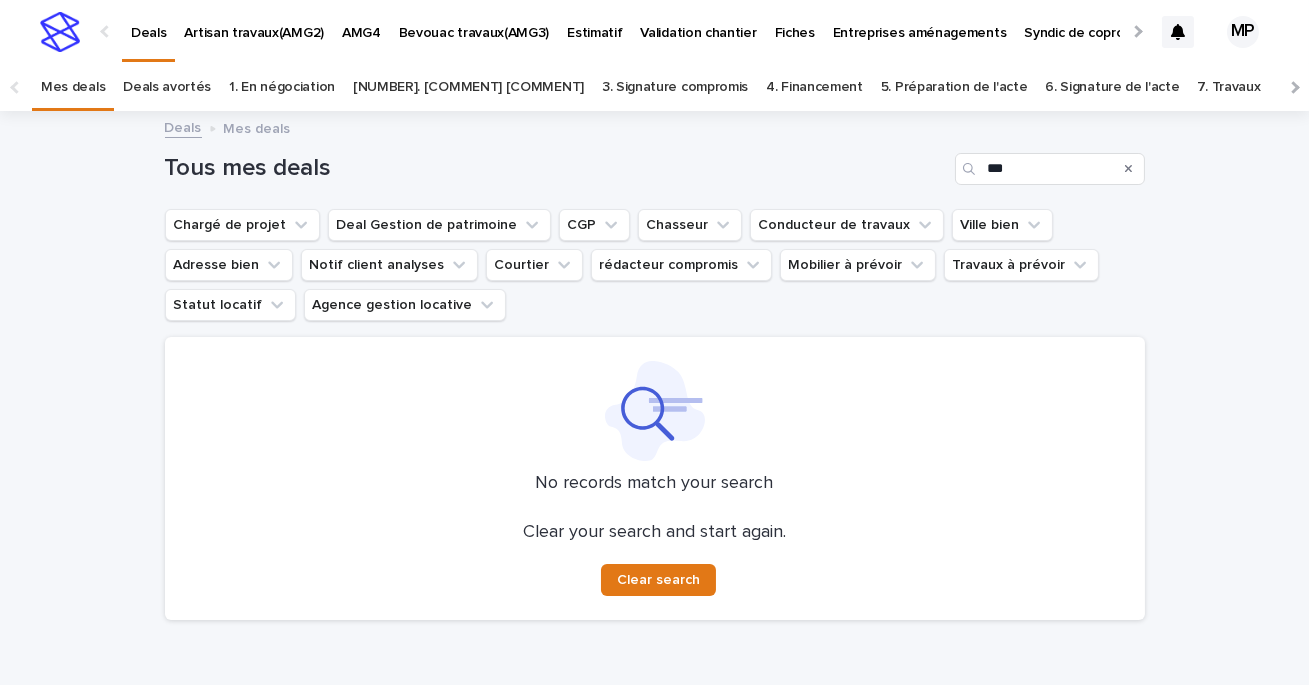click on "Accompagnement terminé" at bounding box center [1449, 87] 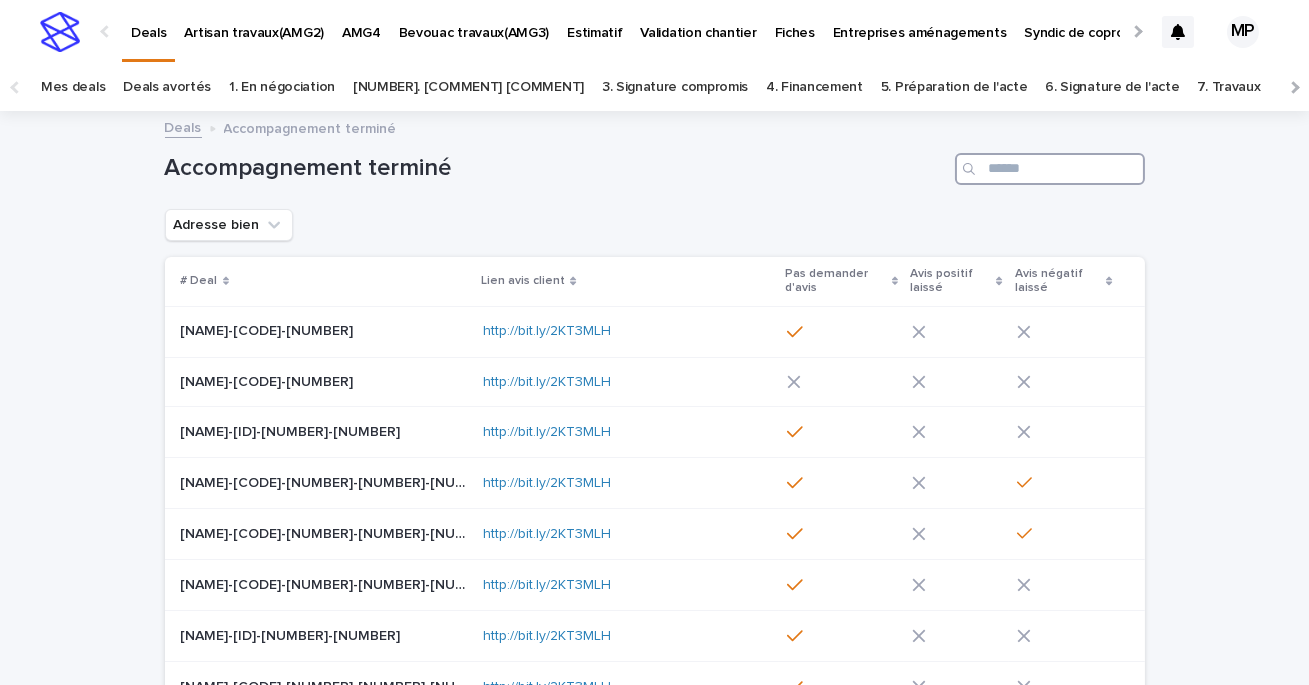 click at bounding box center (1050, 169) 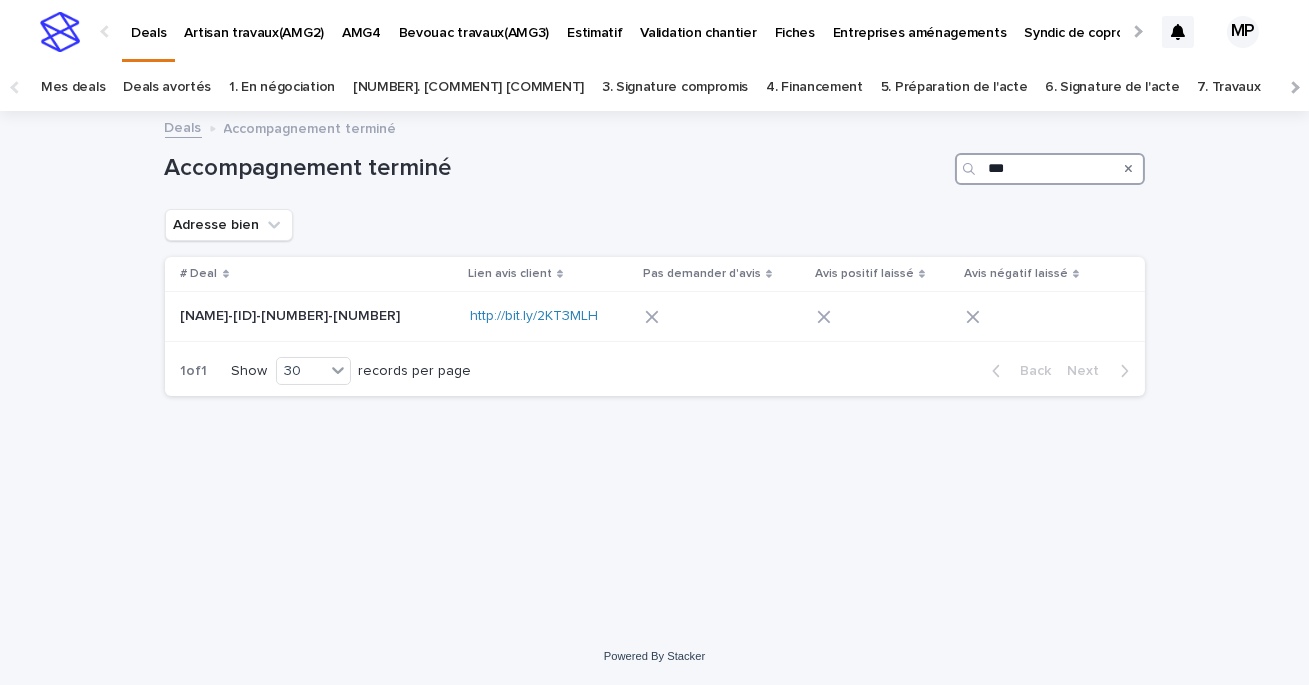 type on "***" 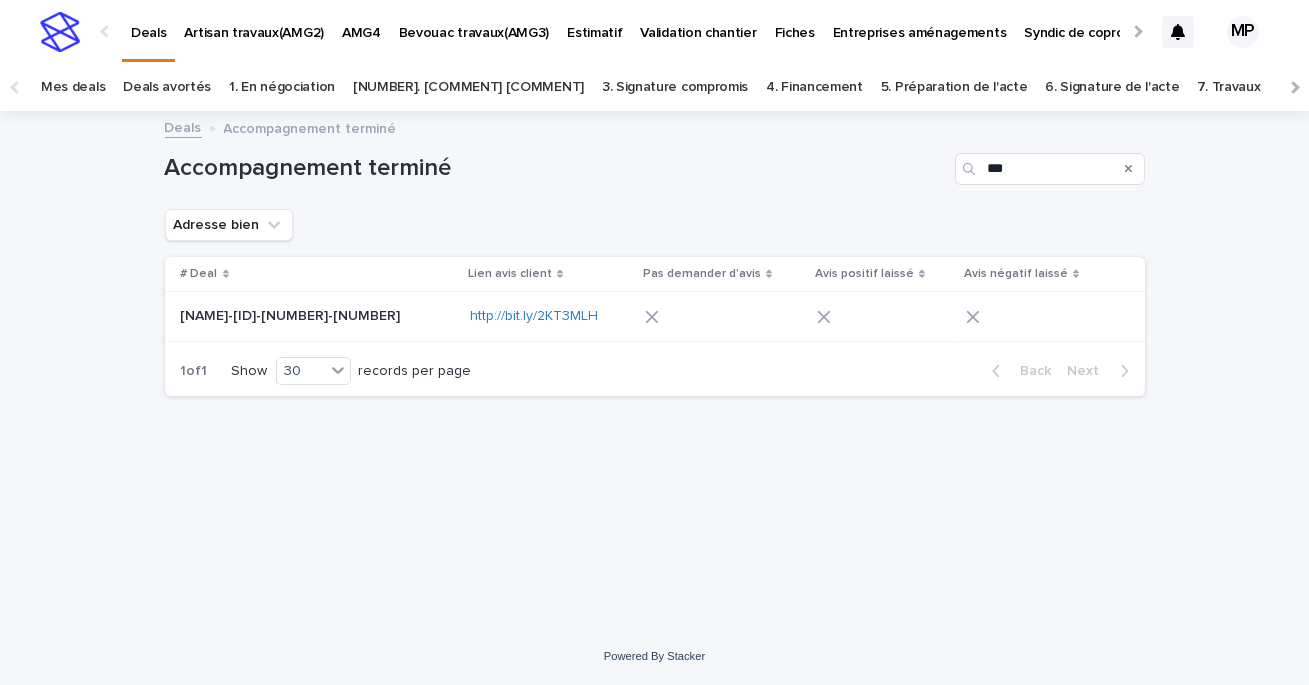 click on "Deals" at bounding box center [148, 21] 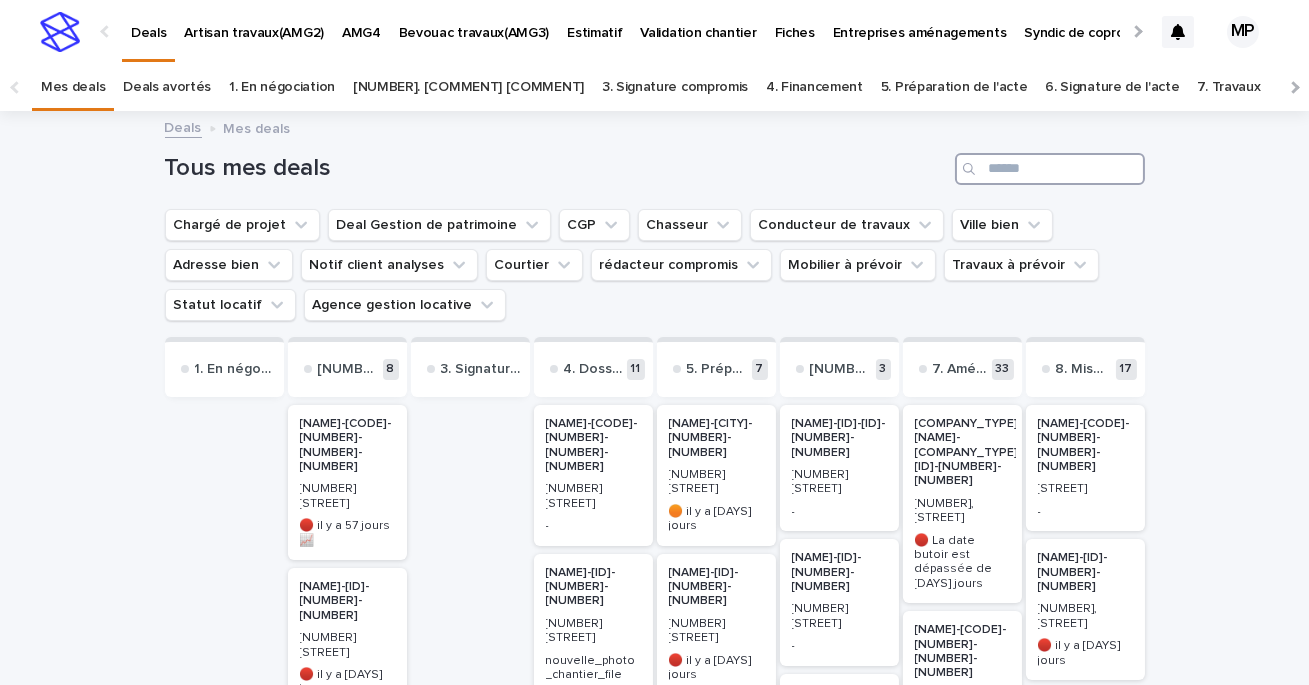 click at bounding box center (1050, 169) 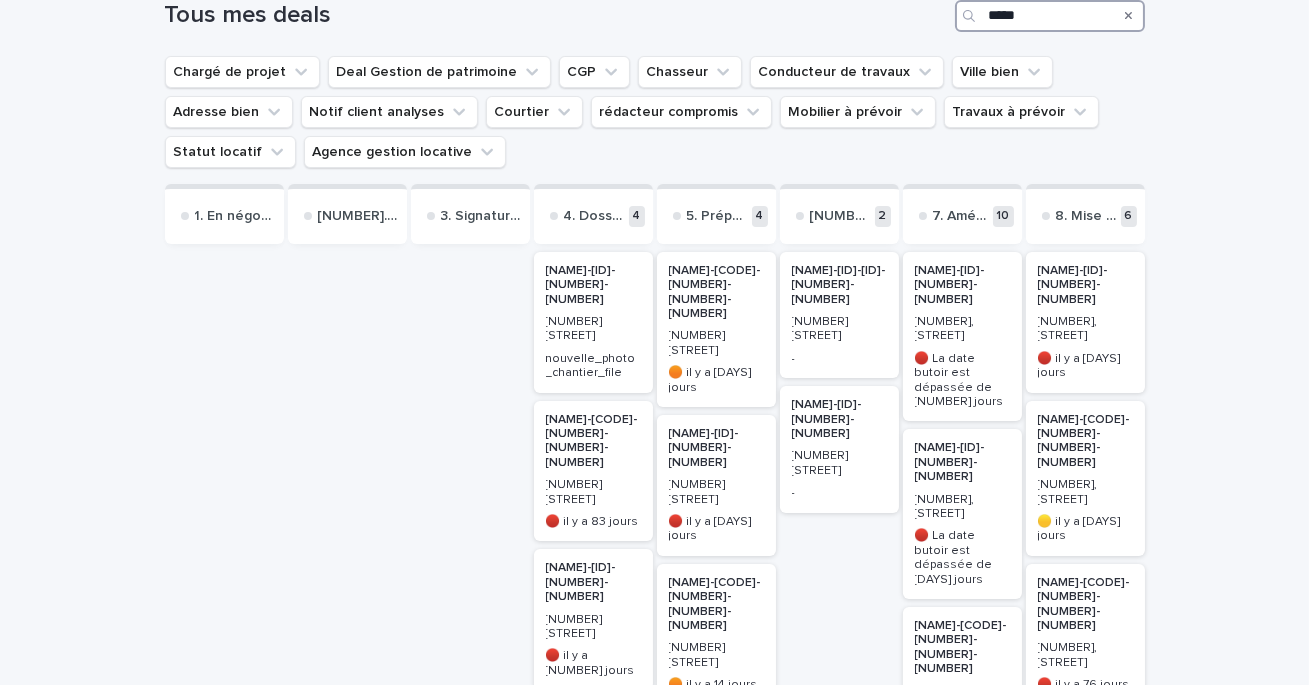 scroll, scrollTop: 157, scrollLeft: 0, axis: vertical 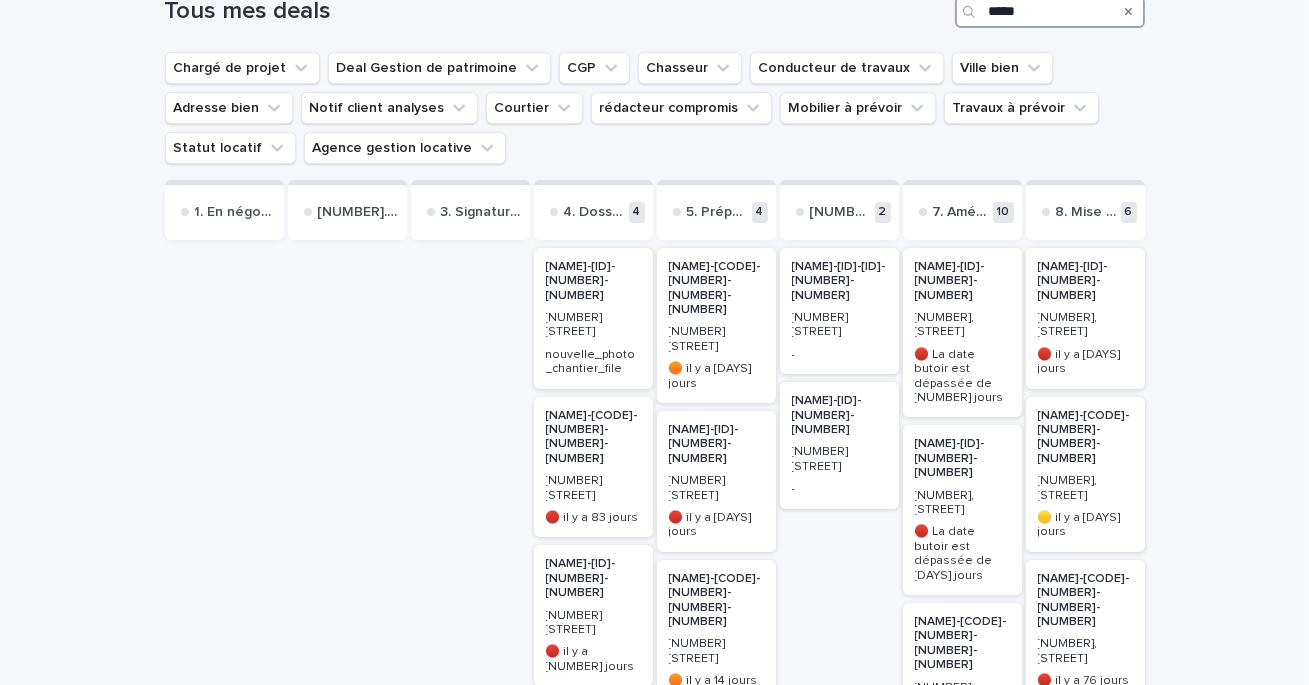 type on "*****" 